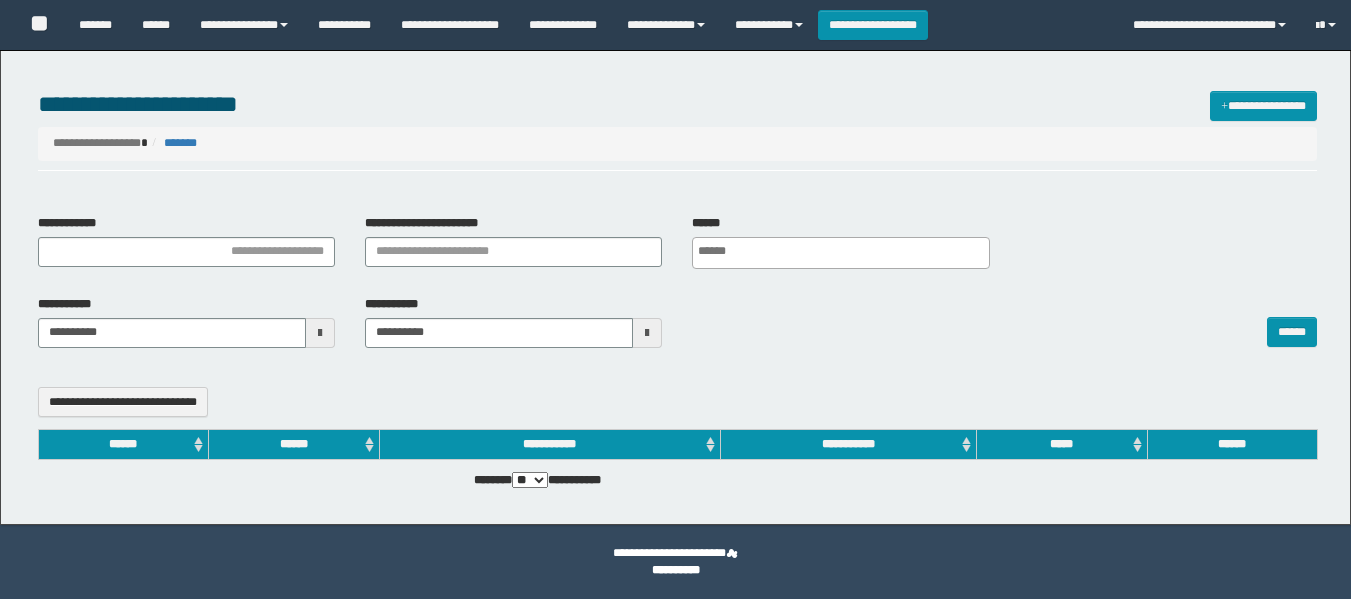 select 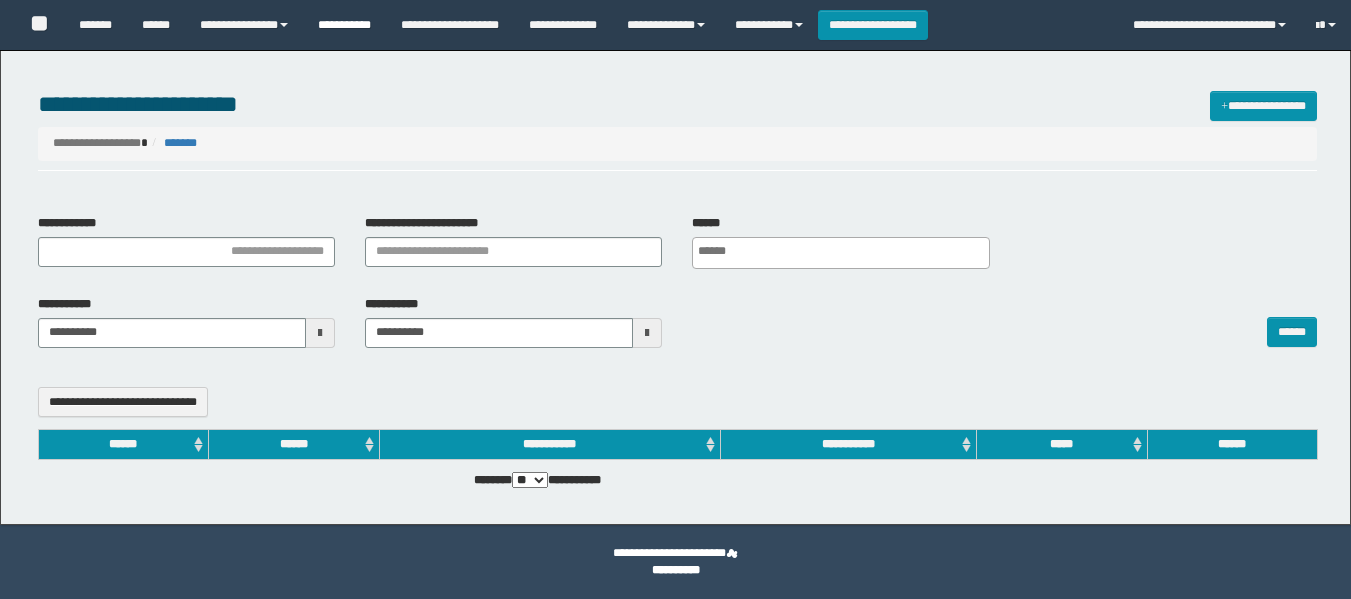 scroll, scrollTop: 0, scrollLeft: 0, axis: both 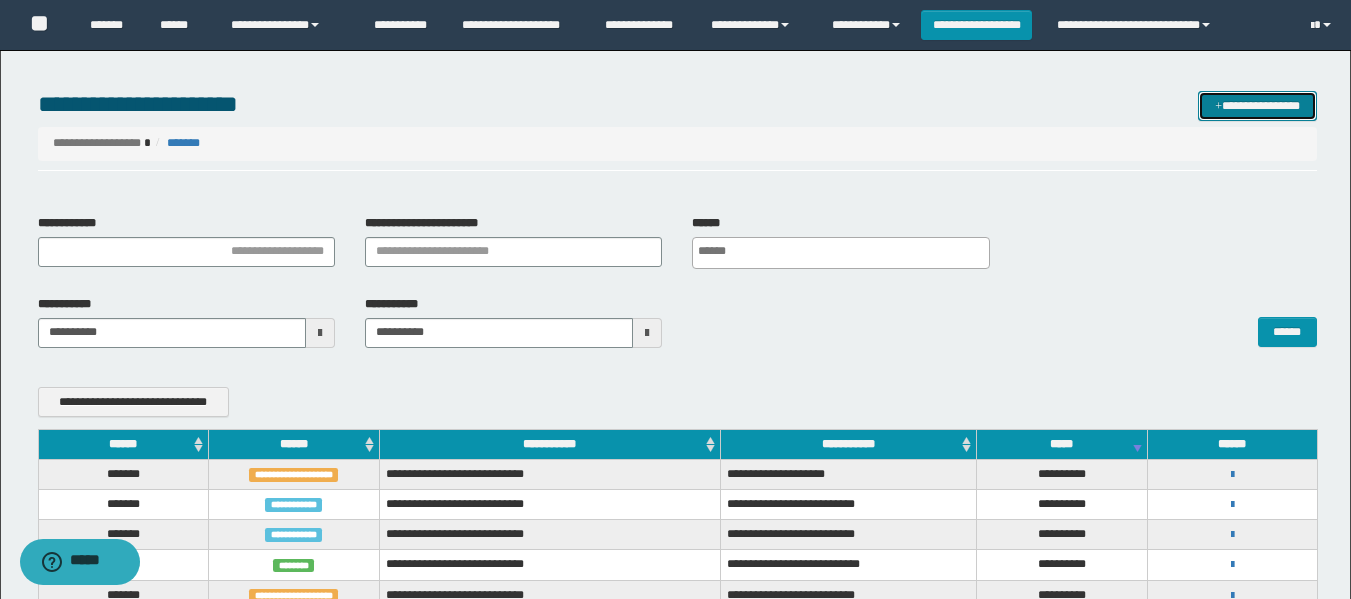 click on "**********" at bounding box center (1257, 106) 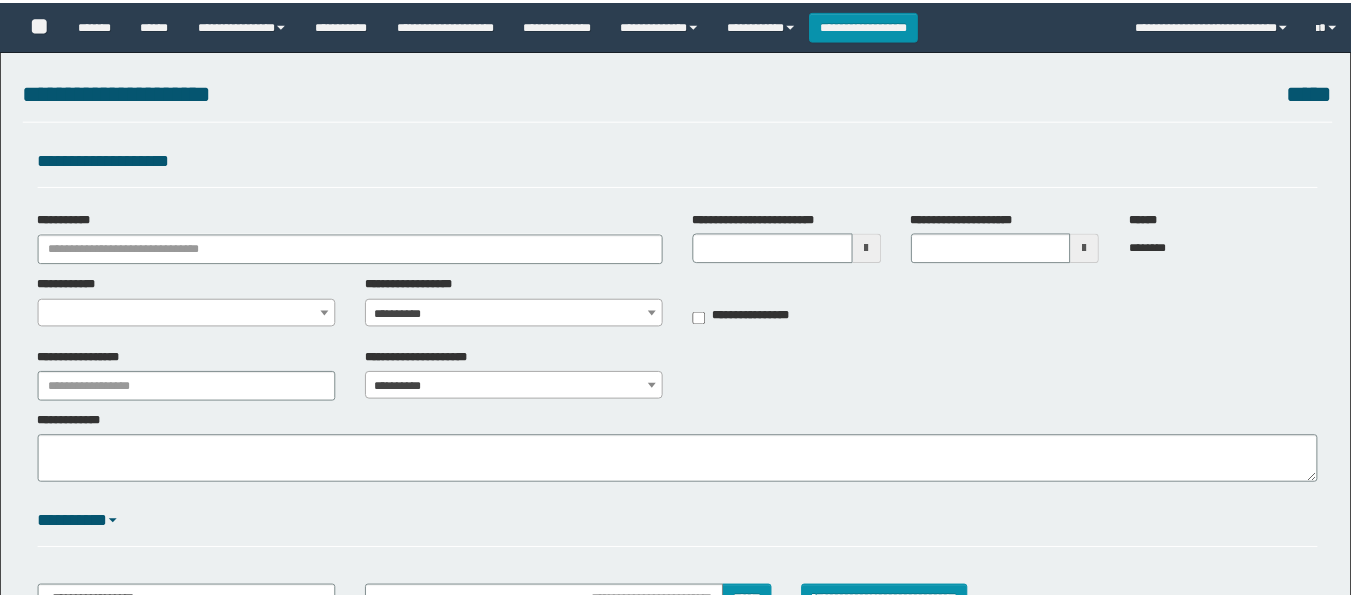 scroll, scrollTop: 0, scrollLeft: 0, axis: both 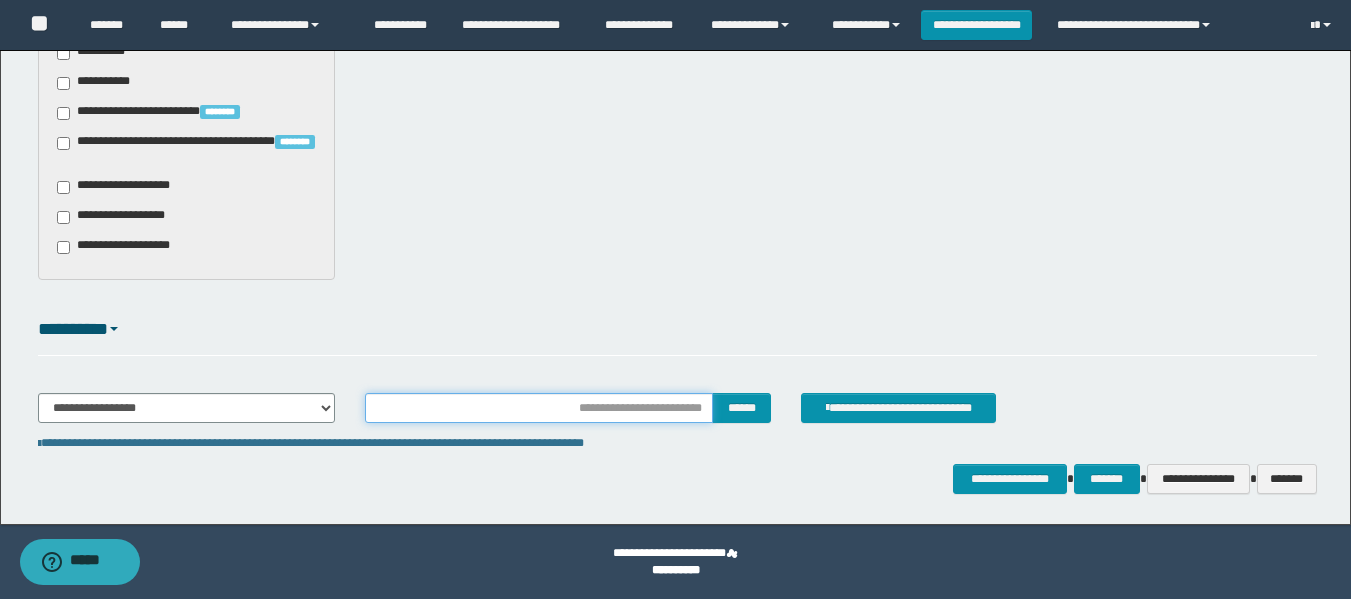 click at bounding box center (539, 408) 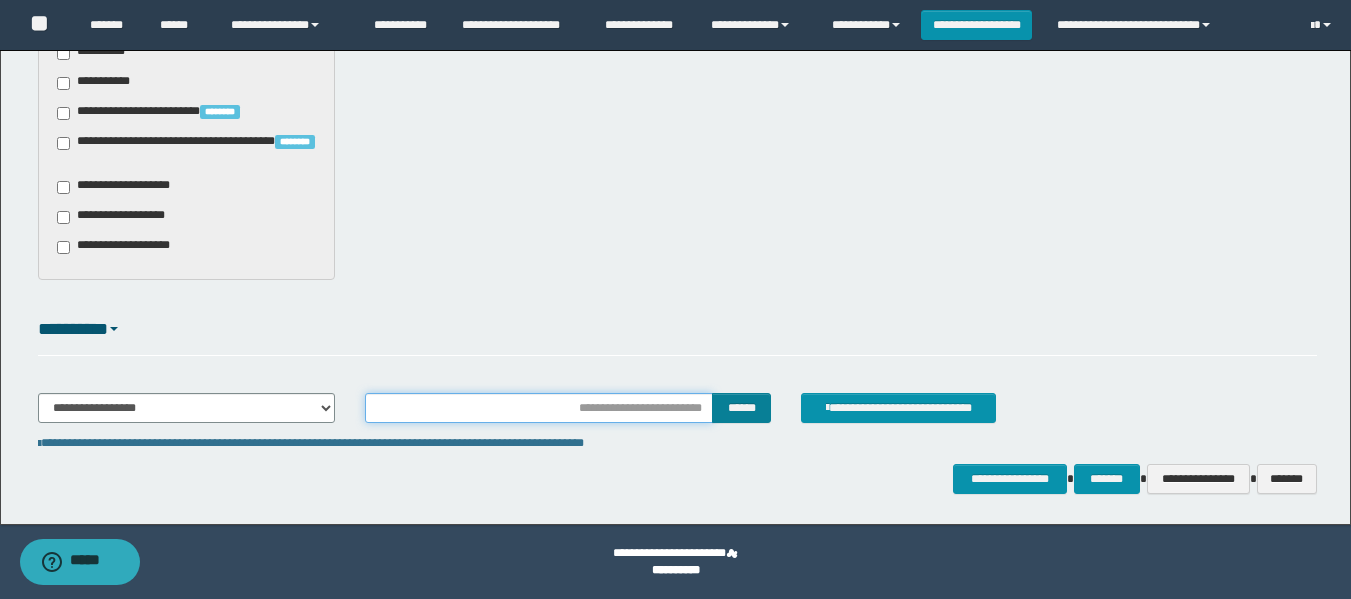 type on "*******" 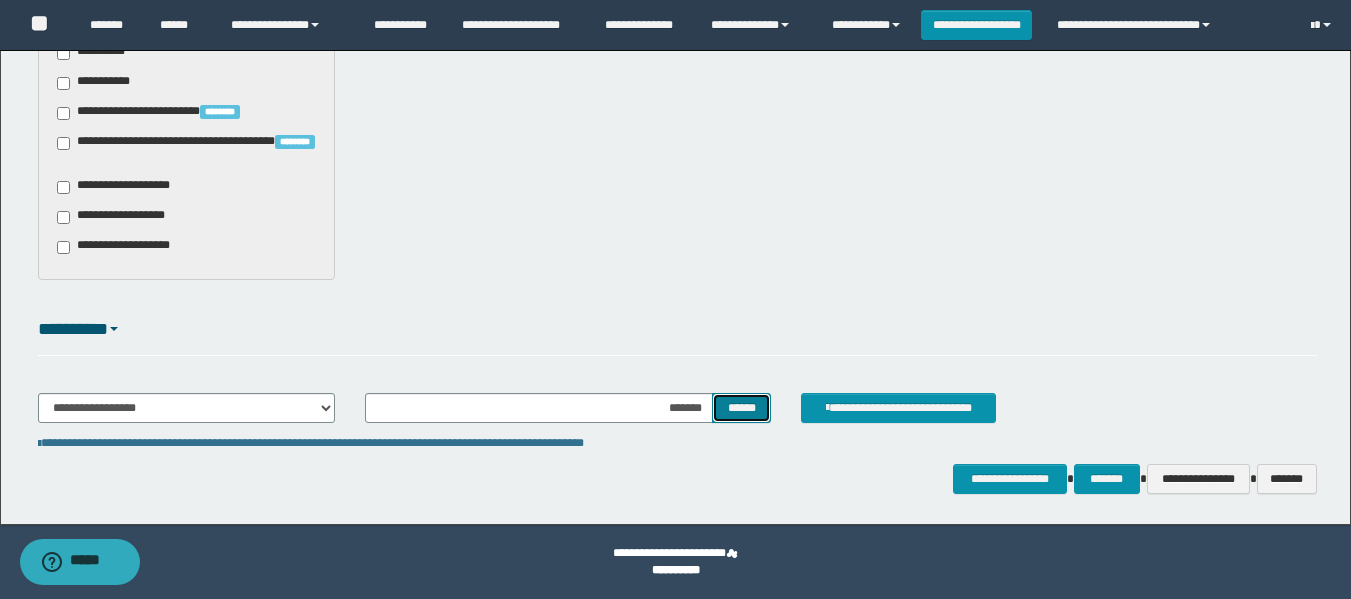 click on "******" at bounding box center (741, 408) 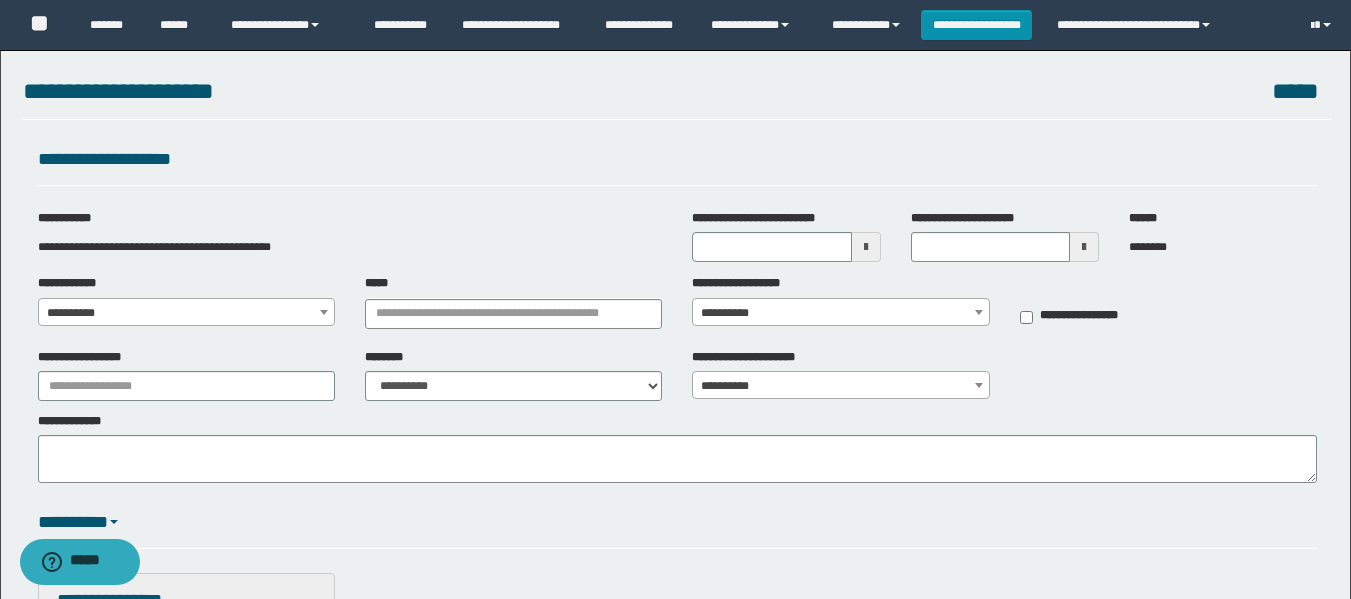 scroll, scrollTop: 0, scrollLeft: 0, axis: both 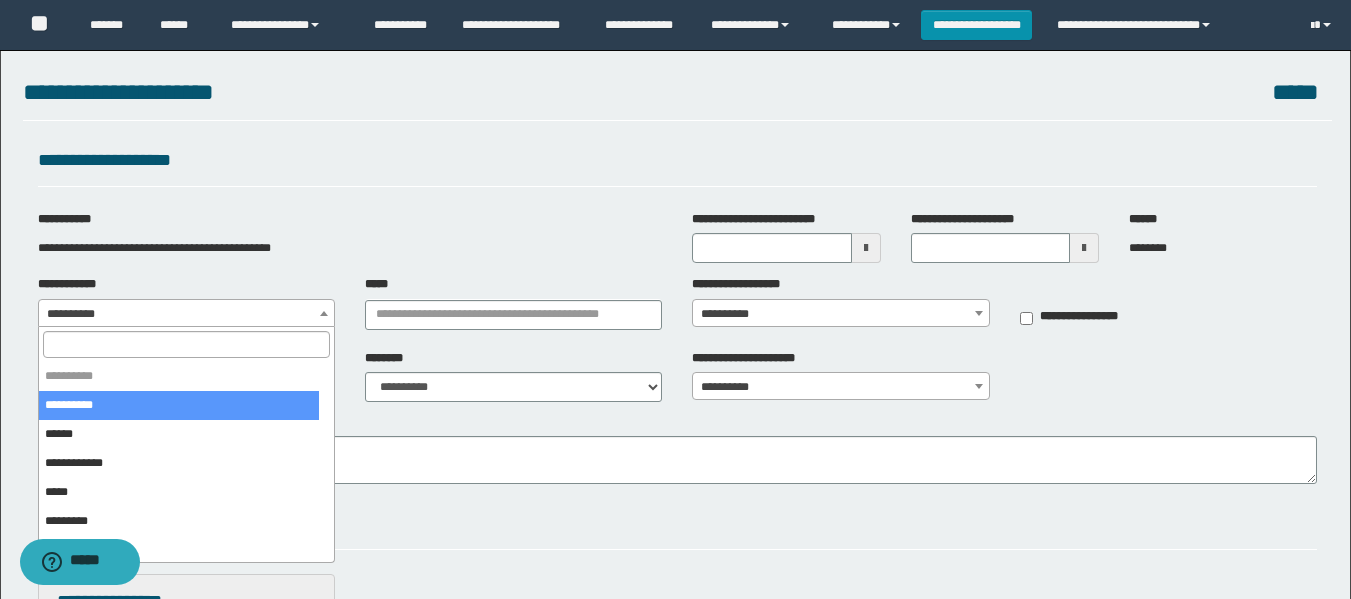 click at bounding box center [324, 313] 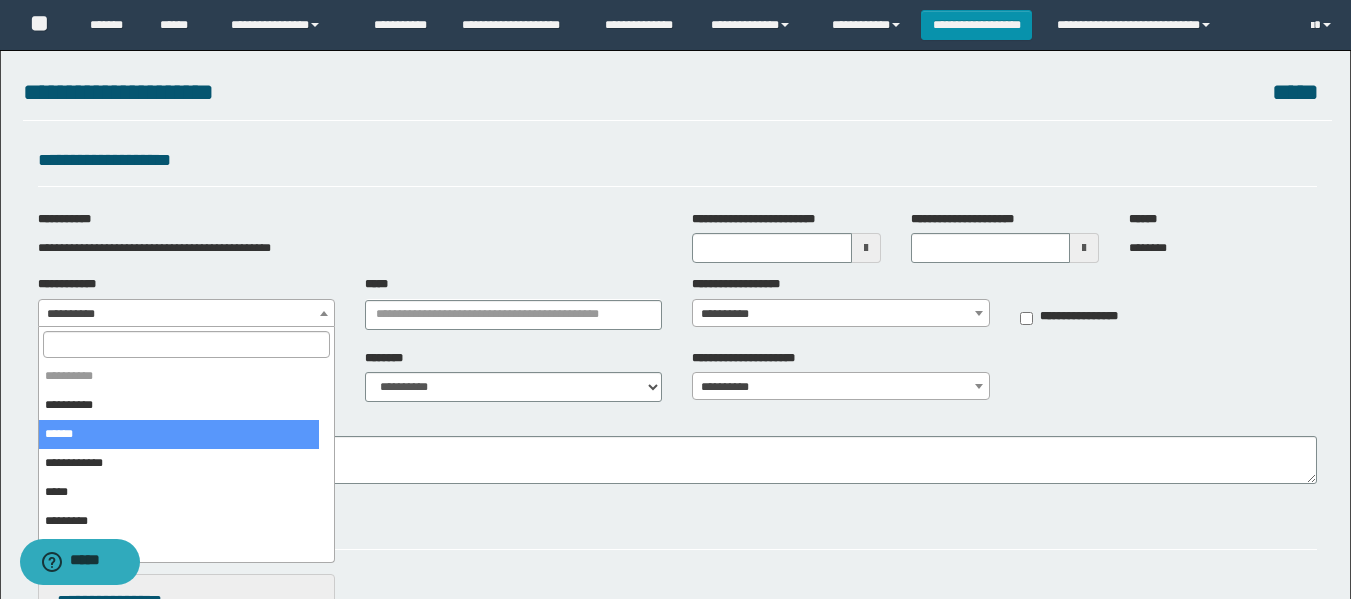 select on "**" 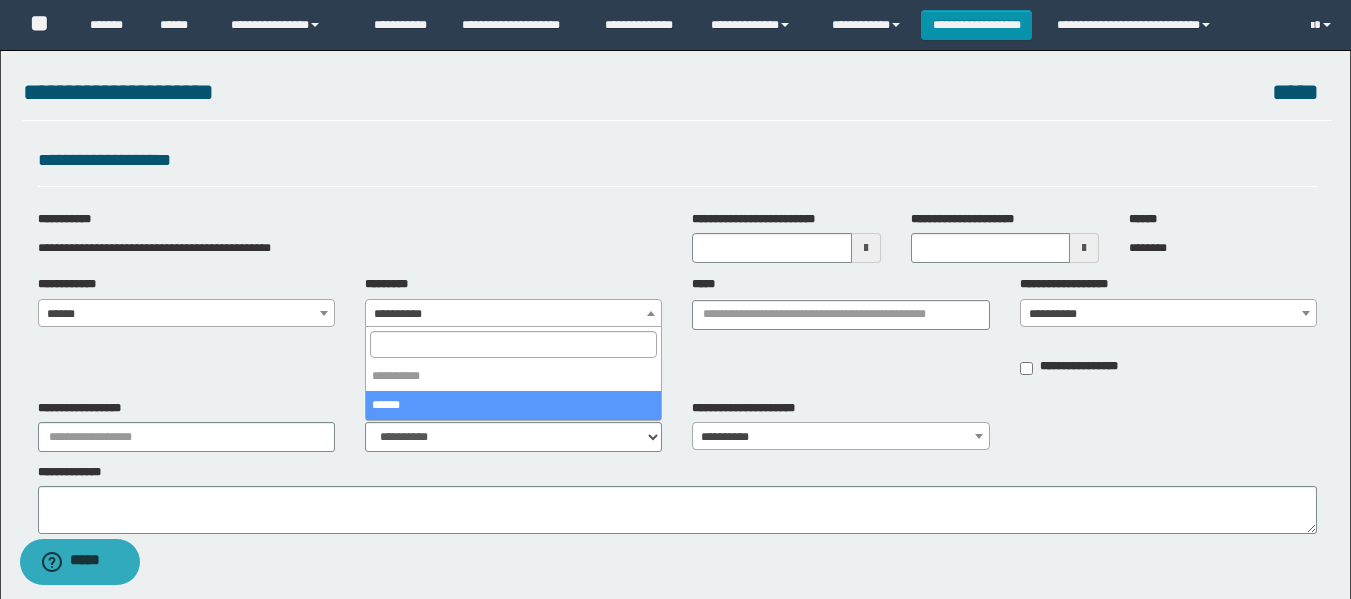 click on "**********" at bounding box center [513, 314] 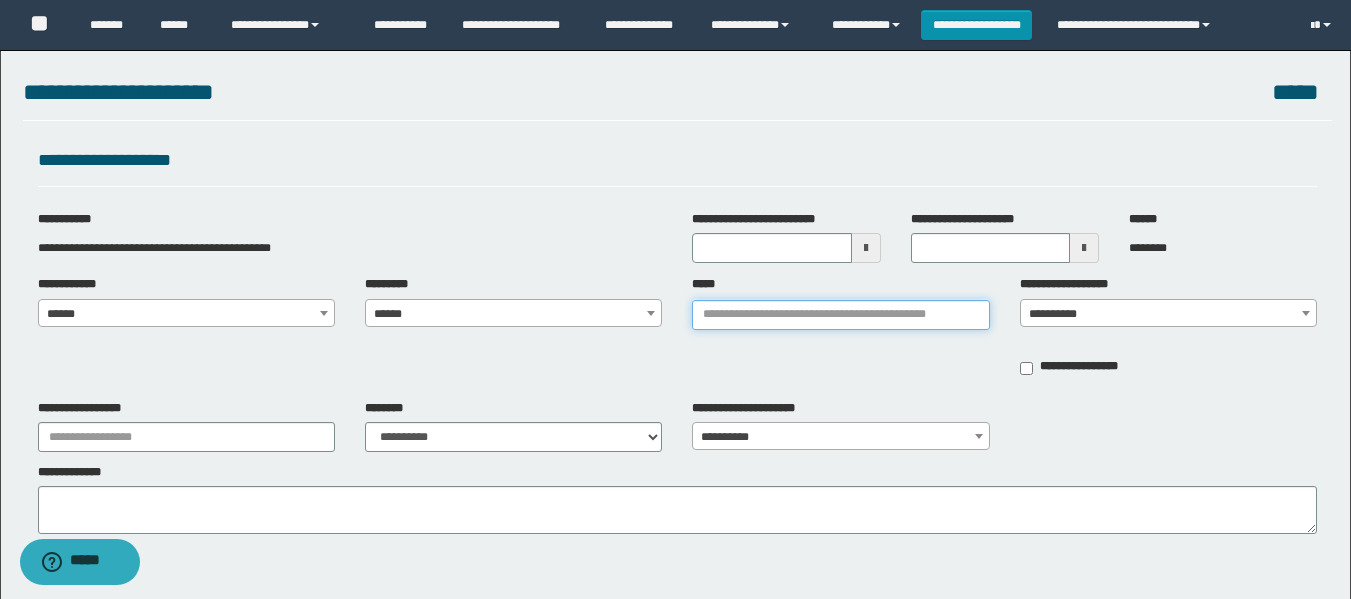 click on "*****" at bounding box center [840, 315] 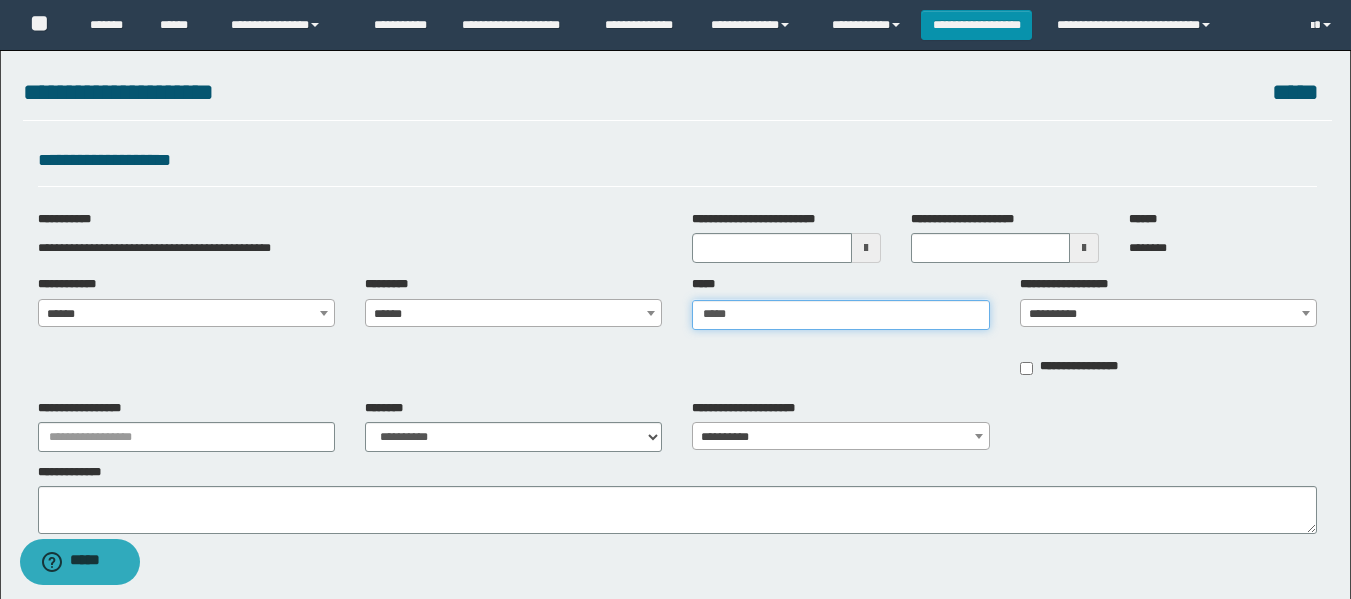 type on "****" 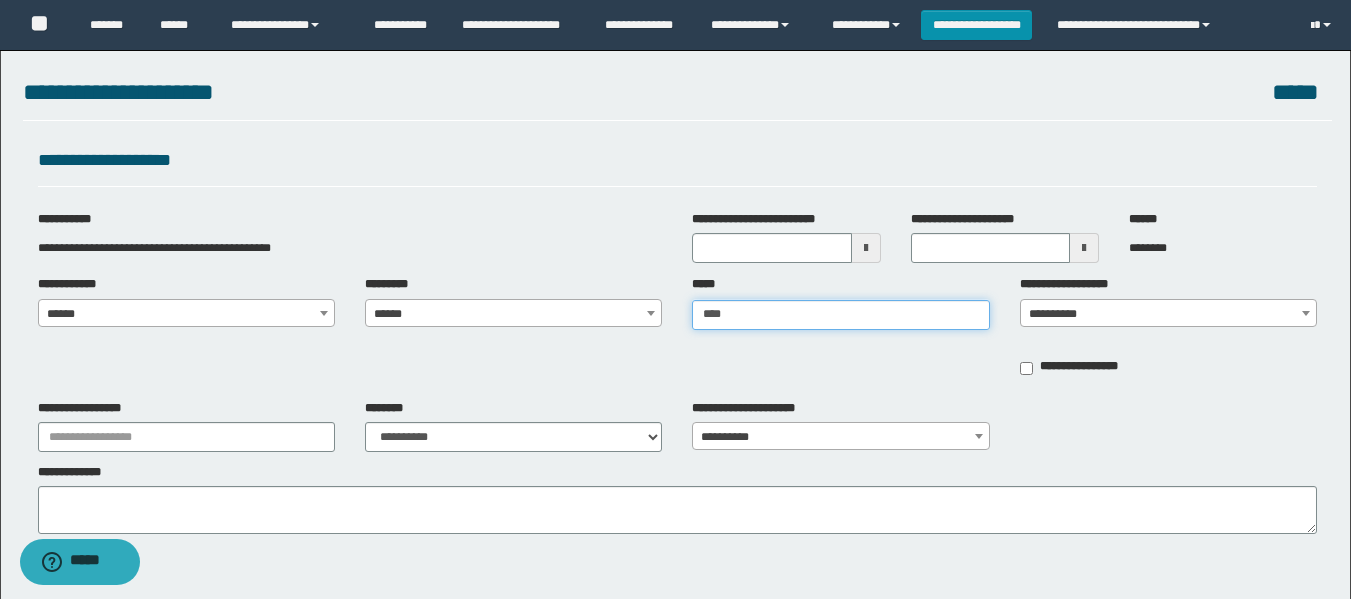 type on "**********" 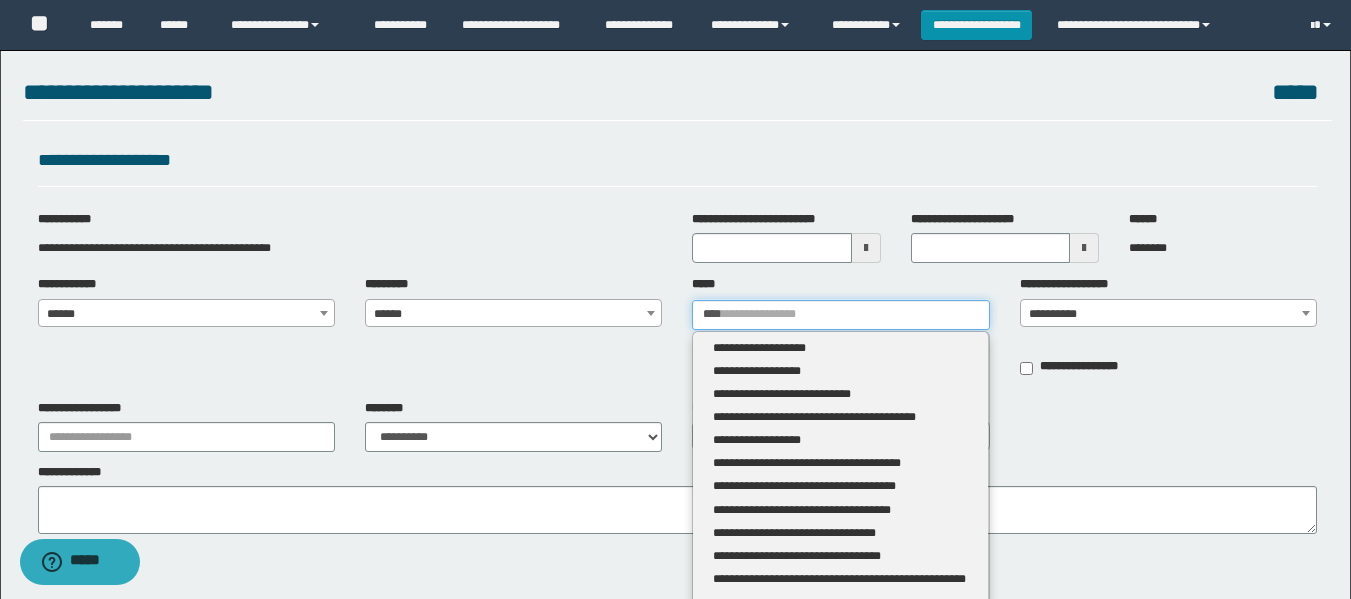 type 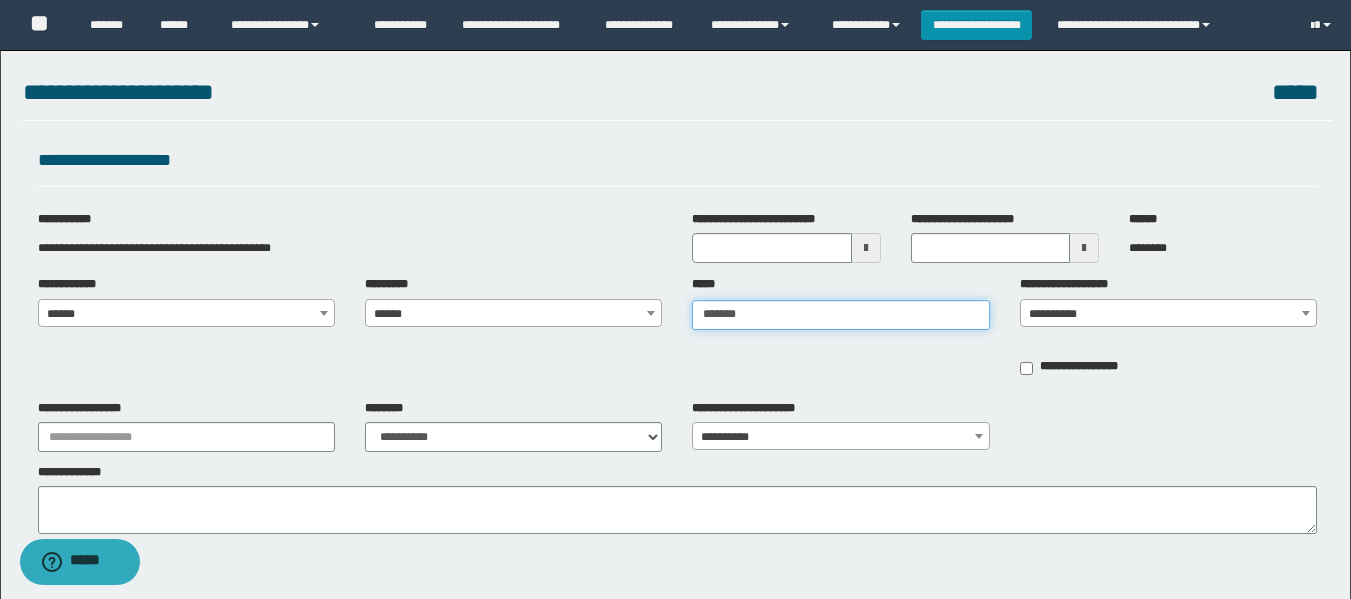 type on "********" 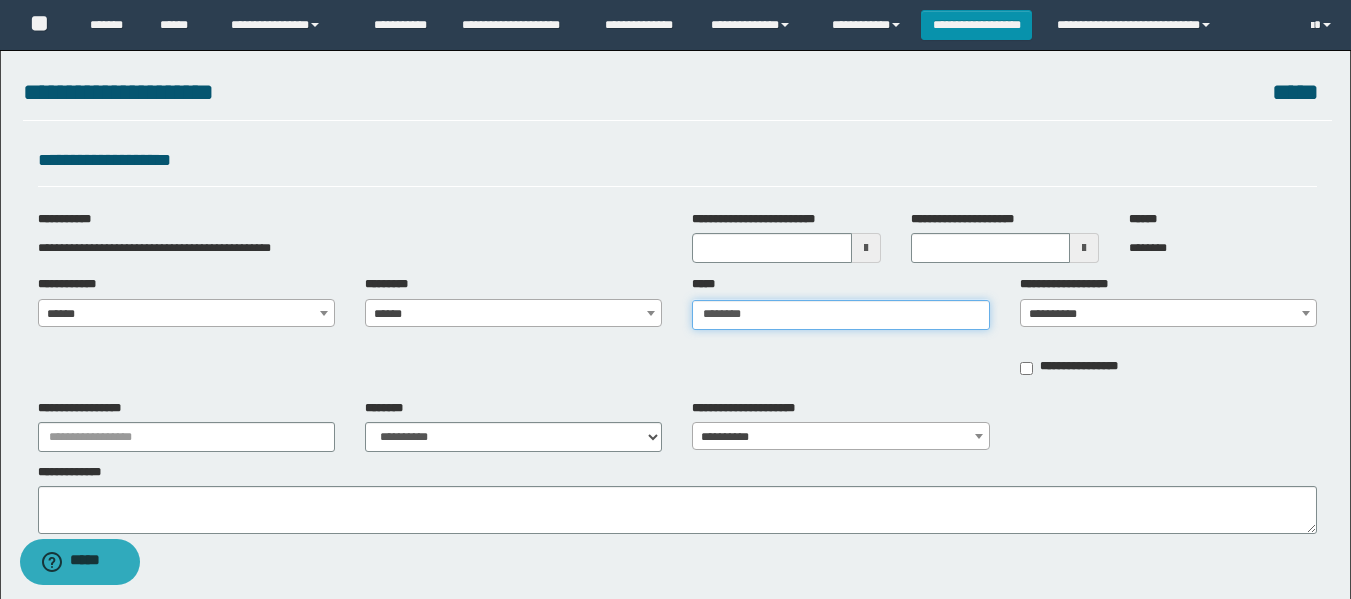 type on "**********" 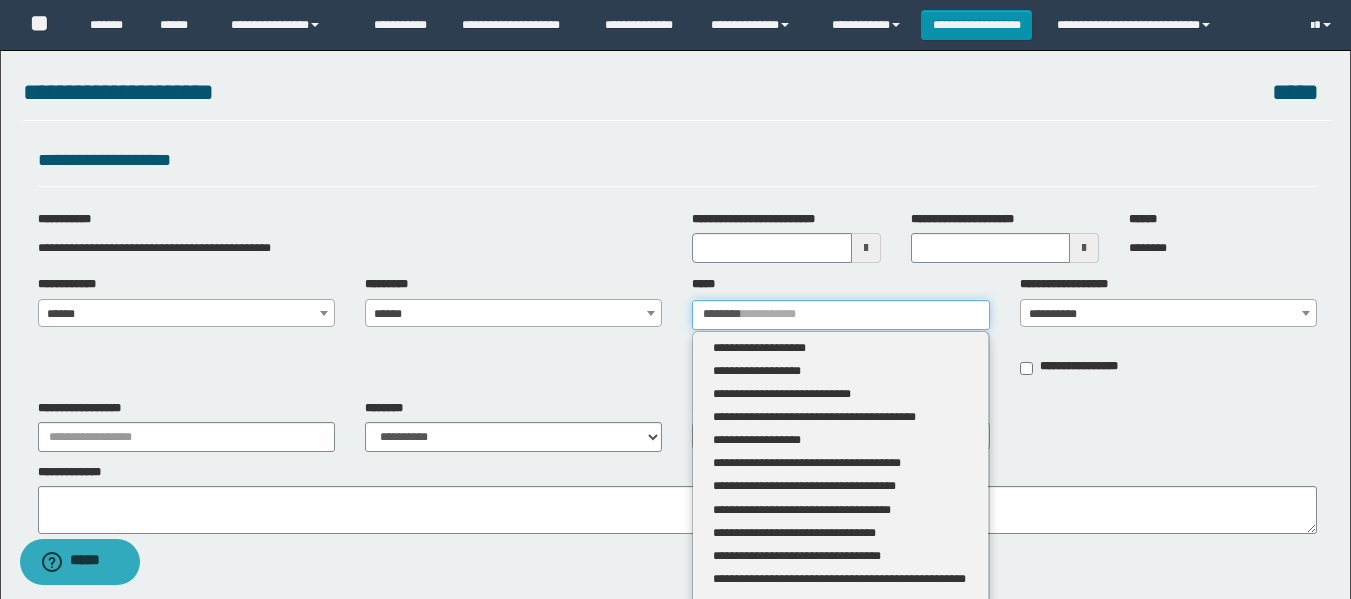 type 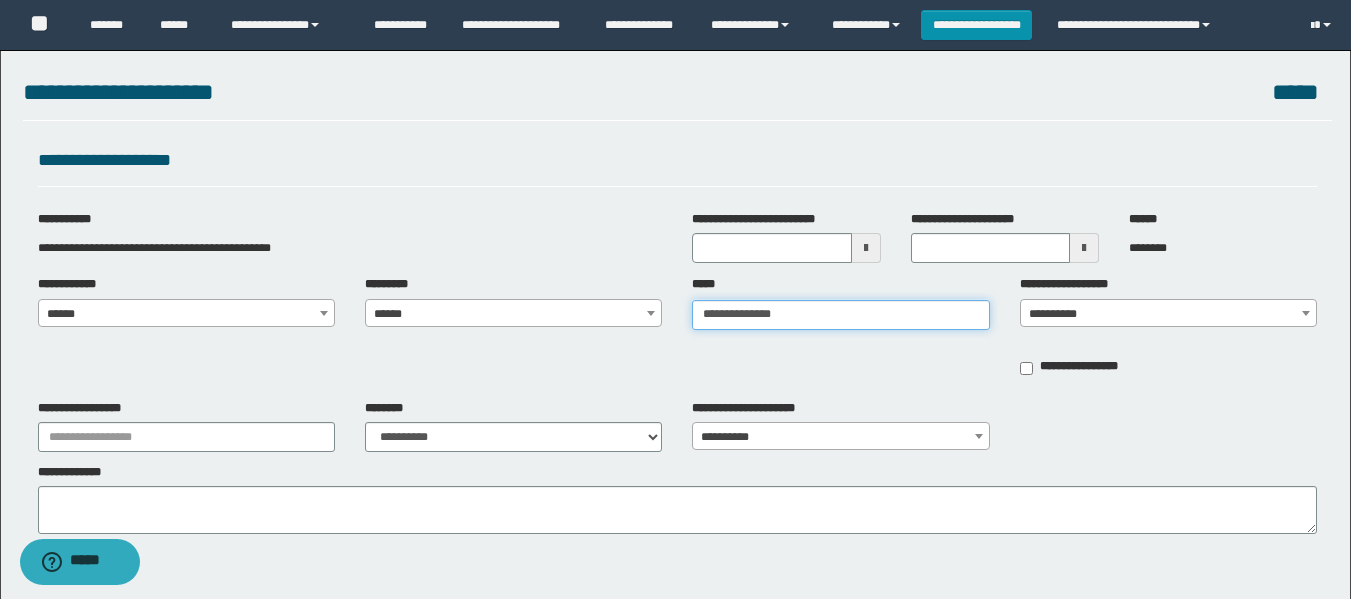 type on "**********" 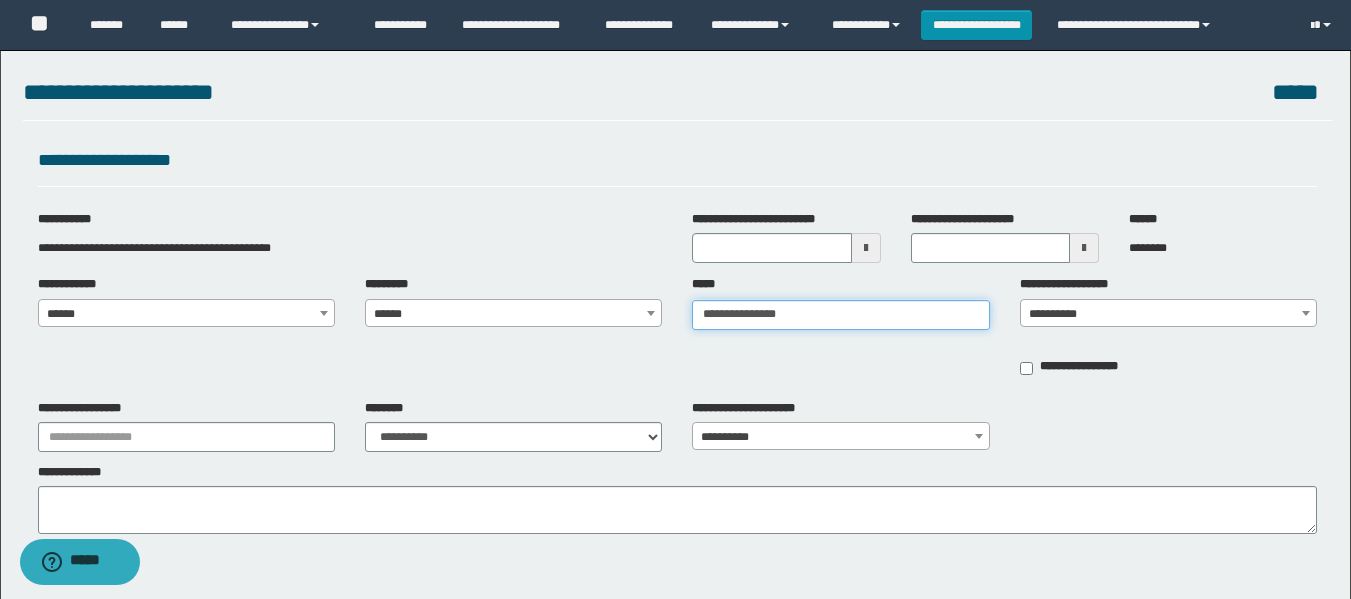 type on "**********" 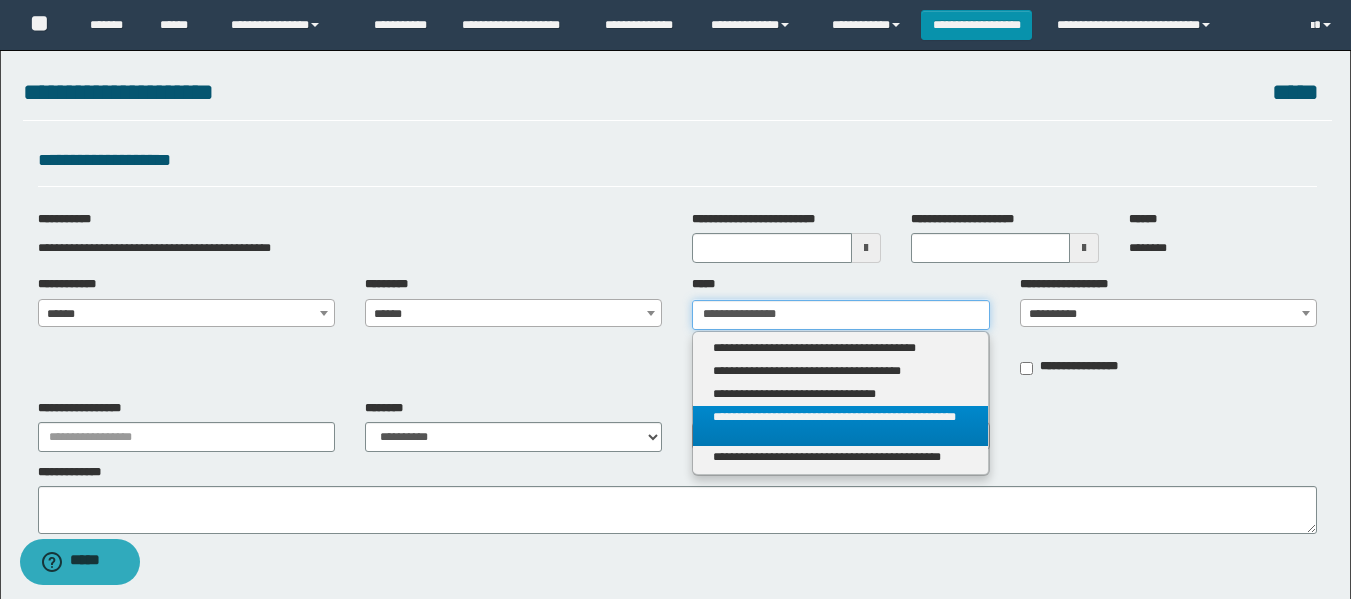 type on "**********" 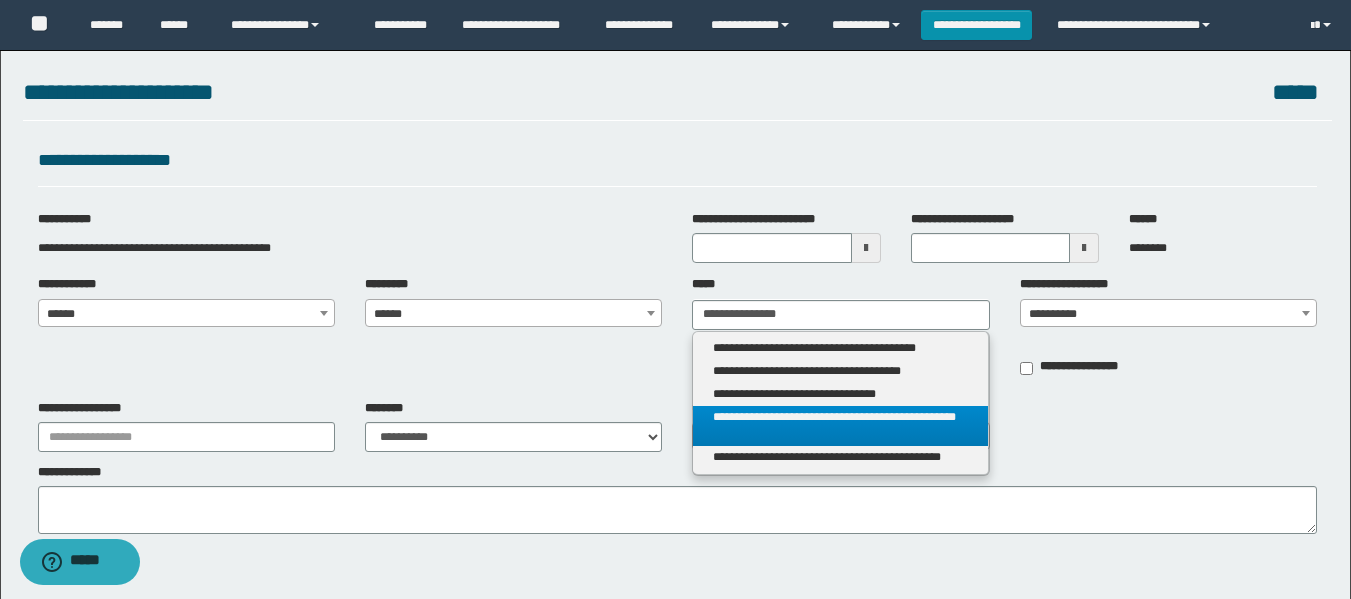 type 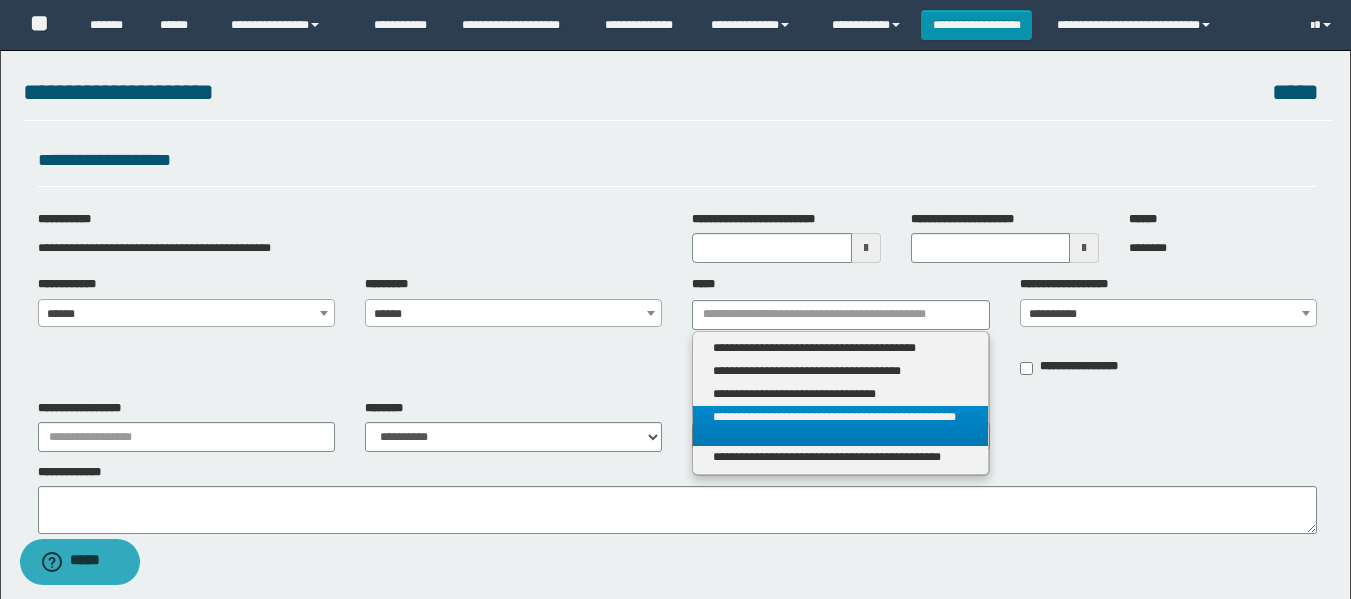 click on "**********" at bounding box center (840, 426) 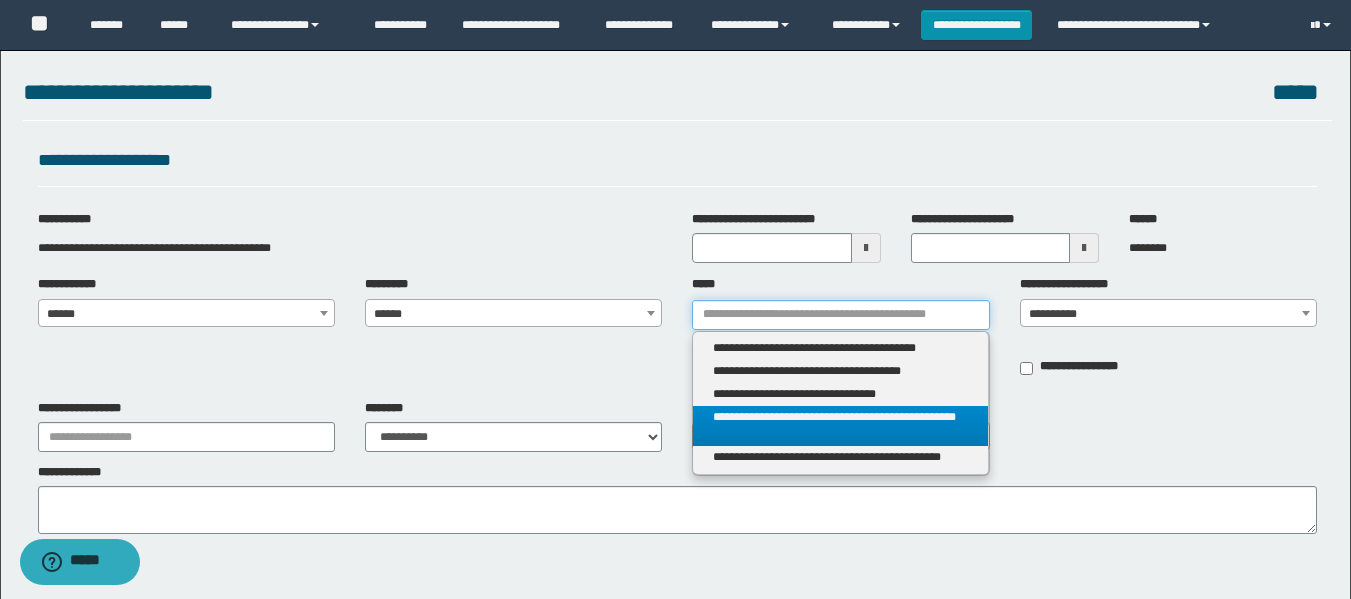 type 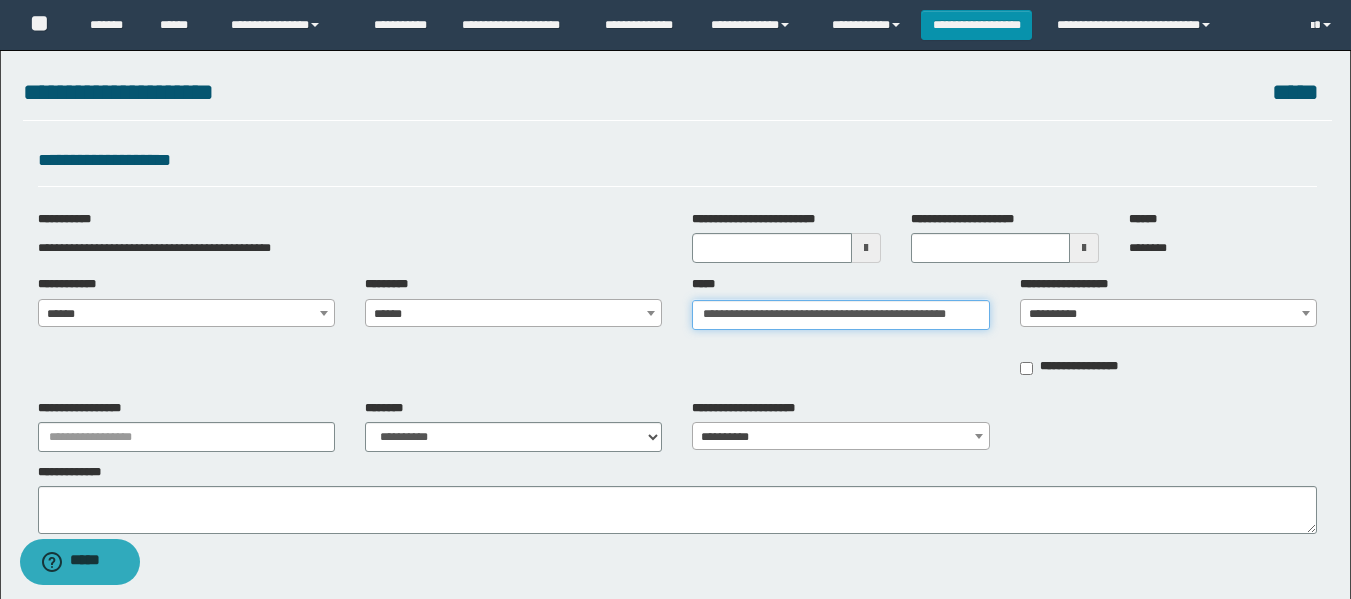 scroll, scrollTop: 0, scrollLeft: 86, axis: horizontal 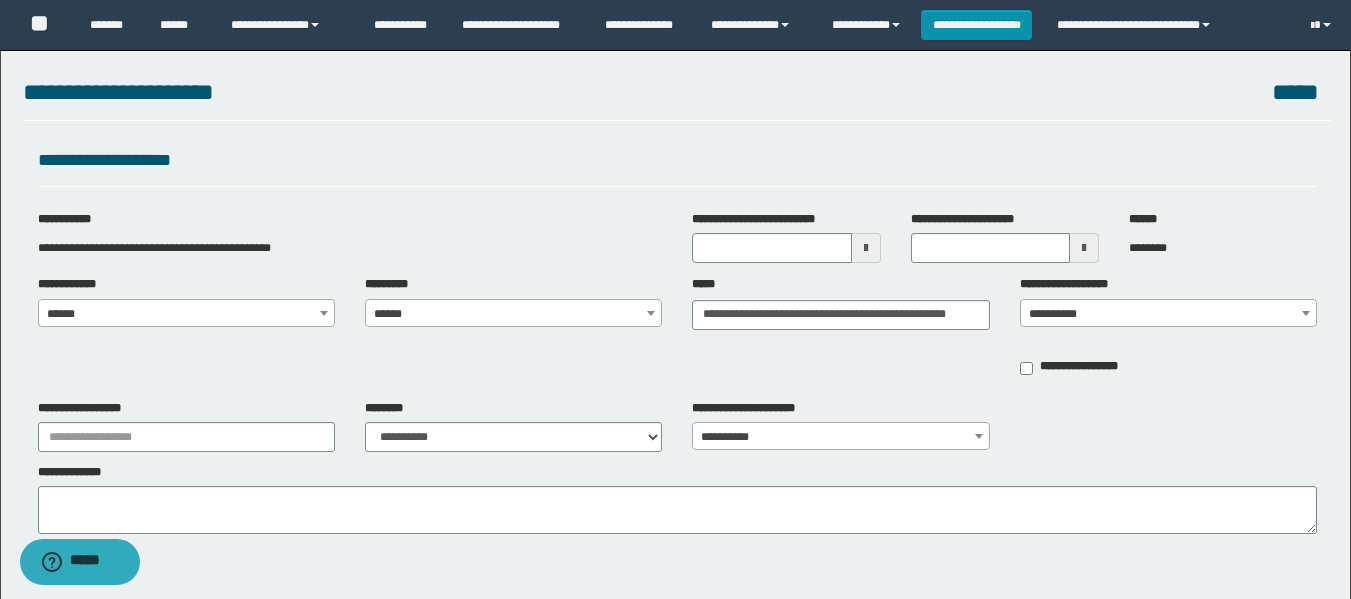 click on "**********" at bounding box center (1168, 314) 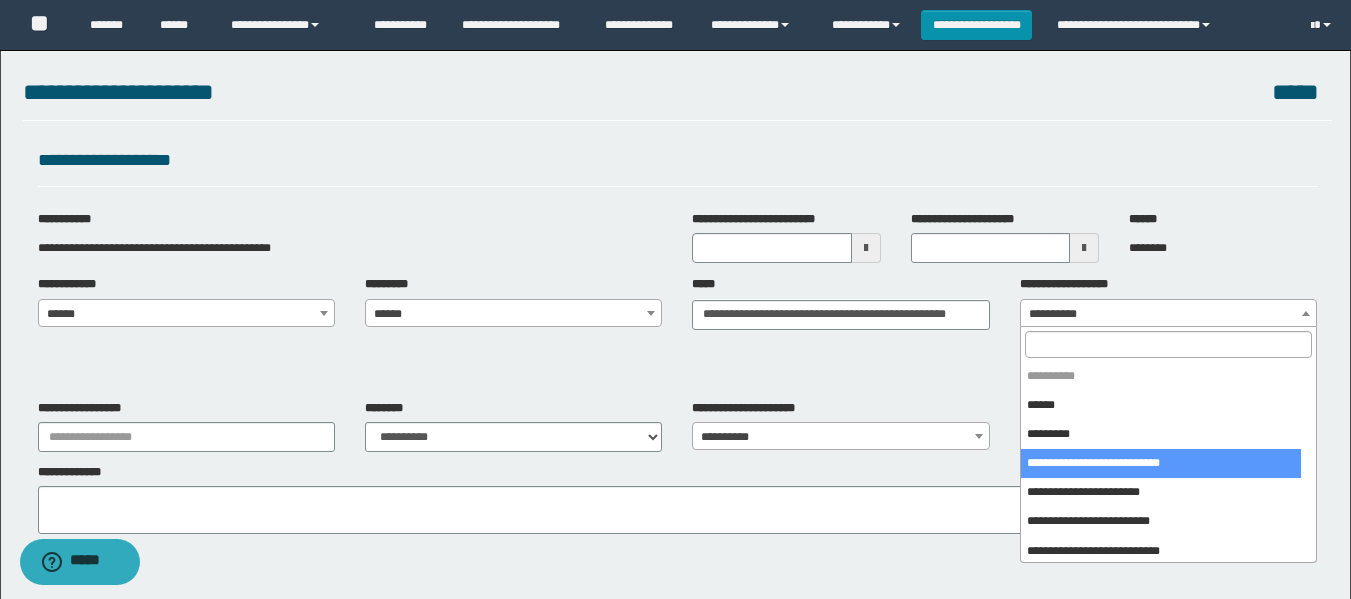 scroll, scrollTop: 4, scrollLeft: 0, axis: vertical 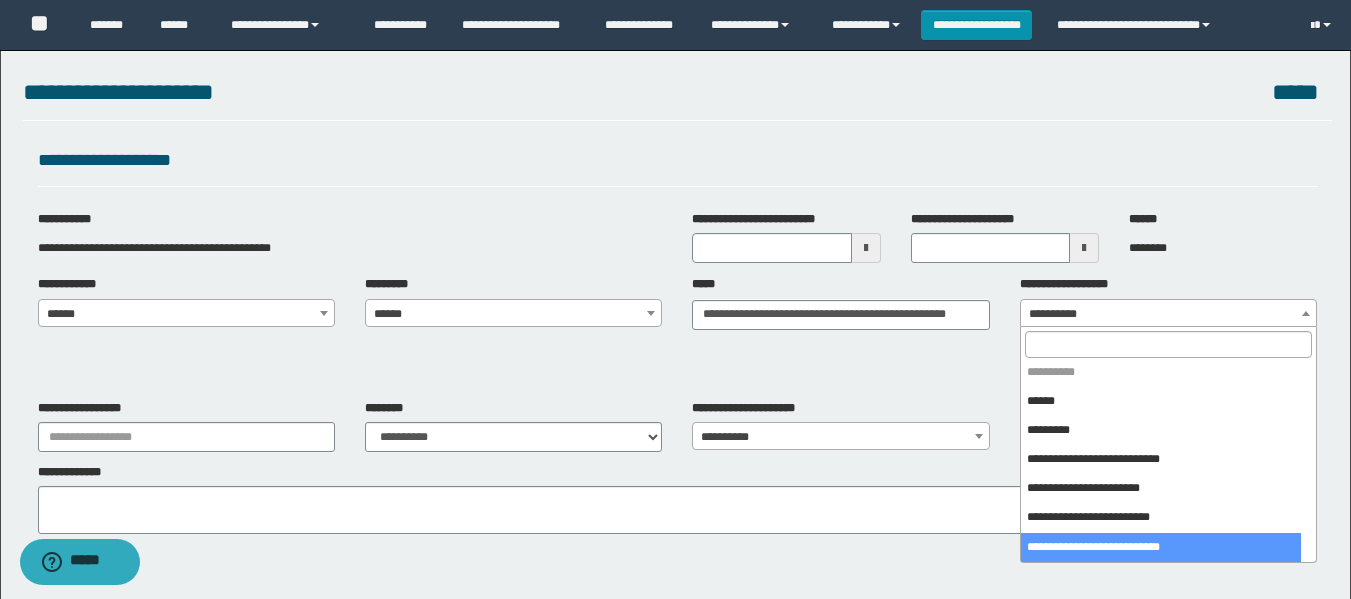 select on "****" 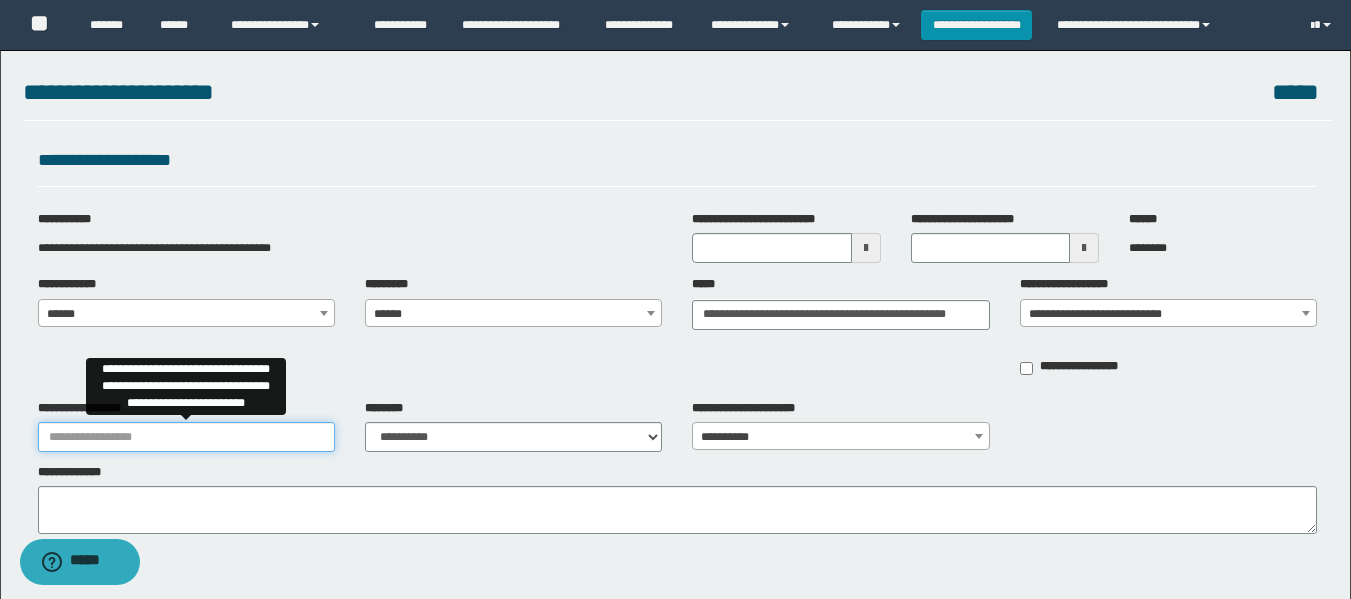 click on "**********" at bounding box center (186, 437) 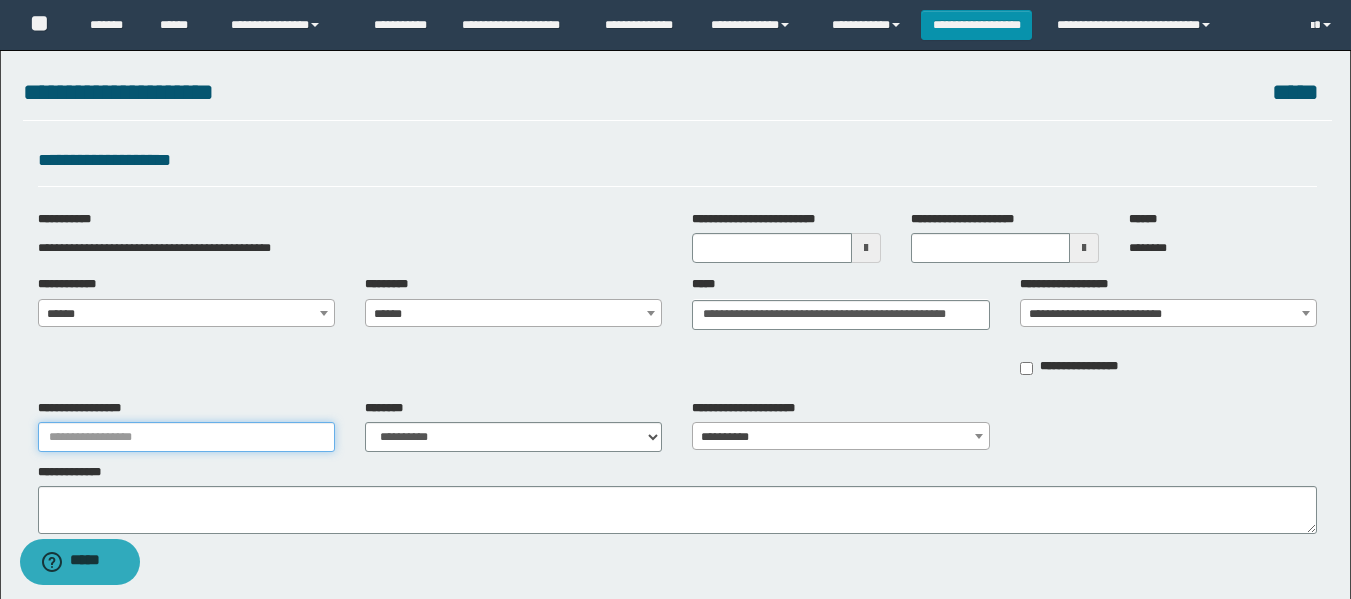 type on "**********" 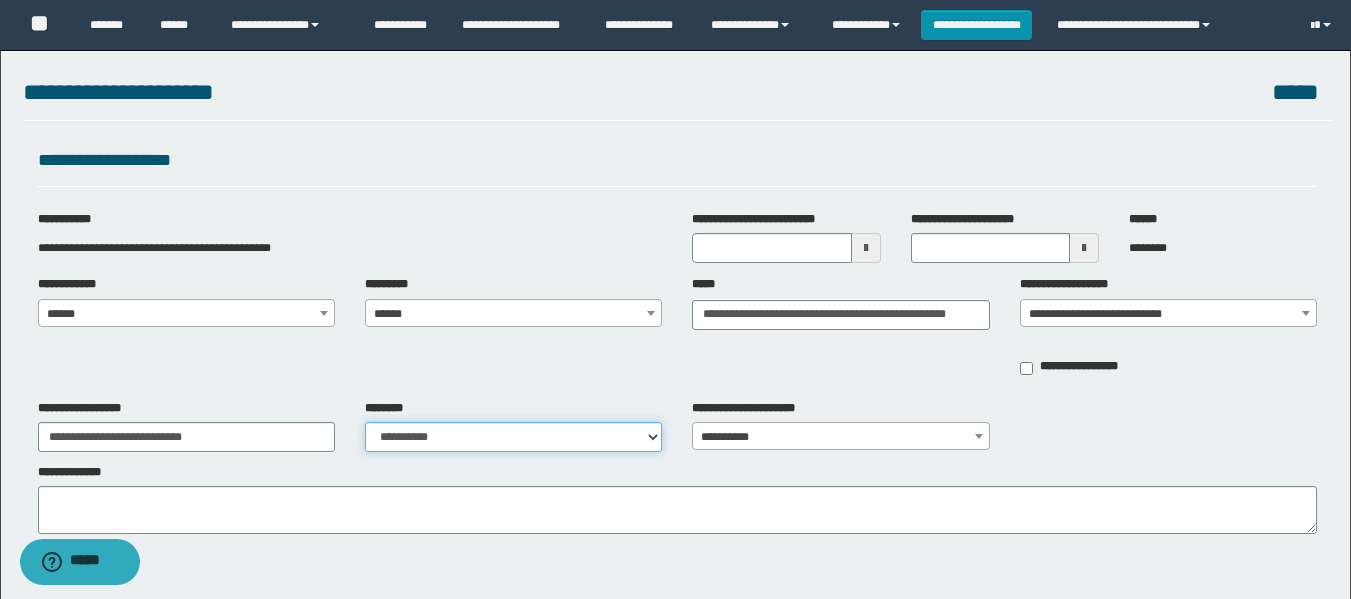 click on "**********" at bounding box center (513, 437) 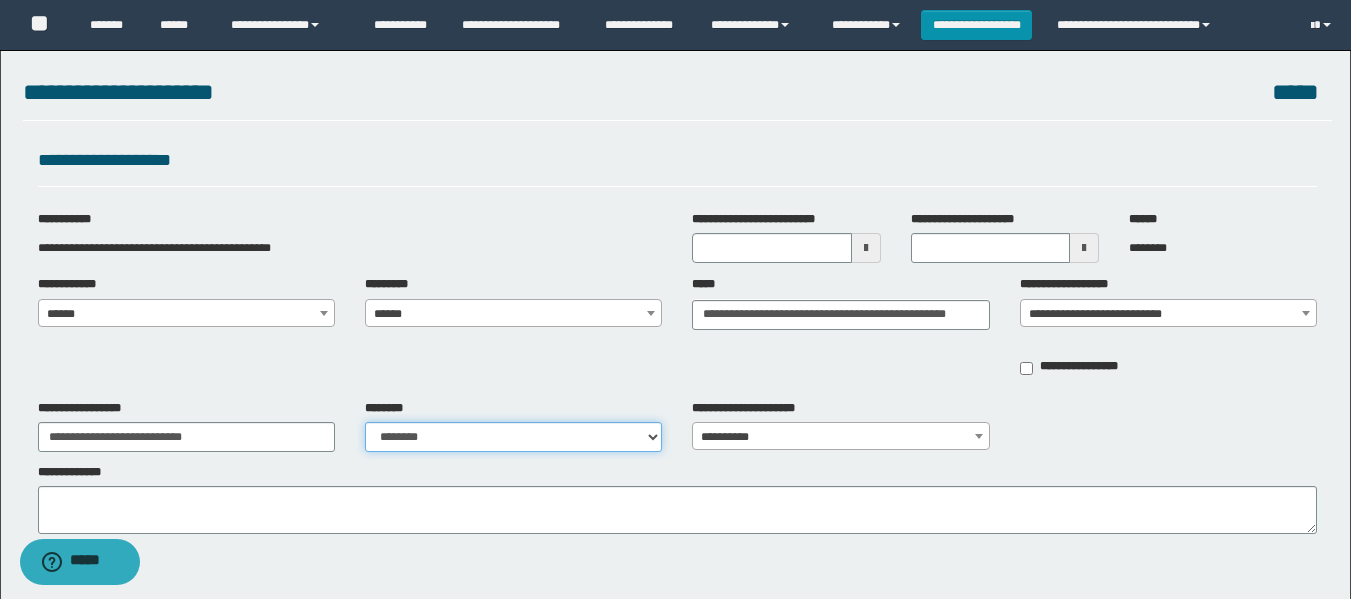 click on "**********" at bounding box center (513, 437) 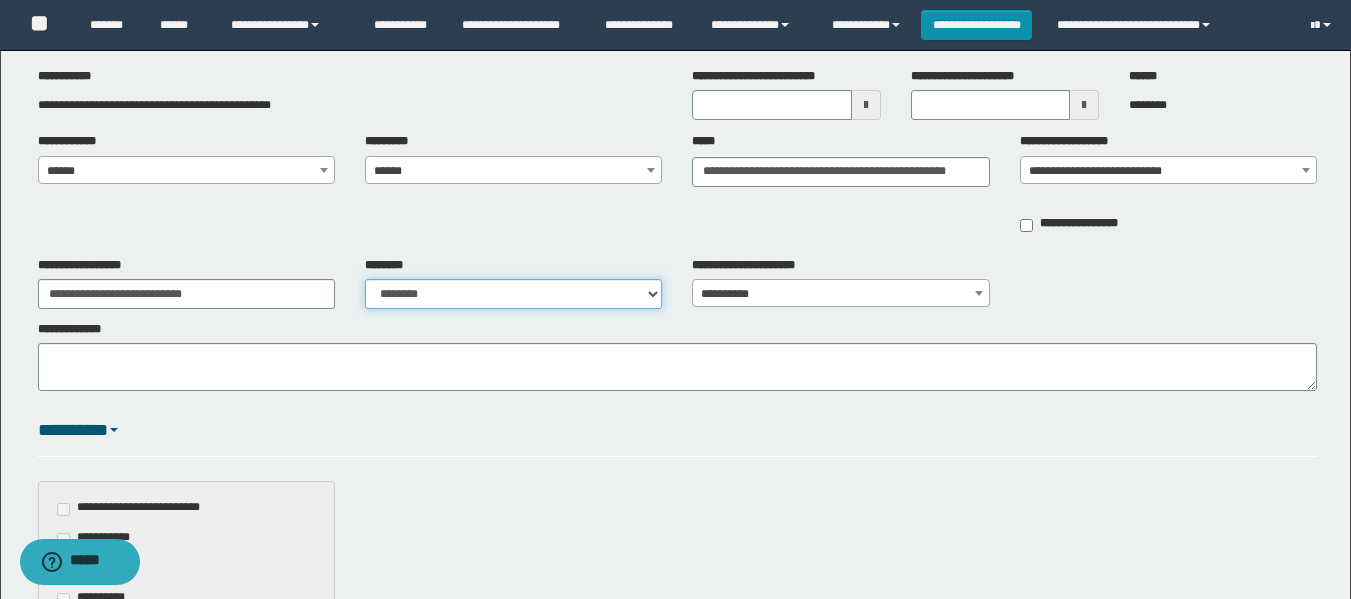 scroll, scrollTop: 300, scrollLeft: 0, axis: vertical 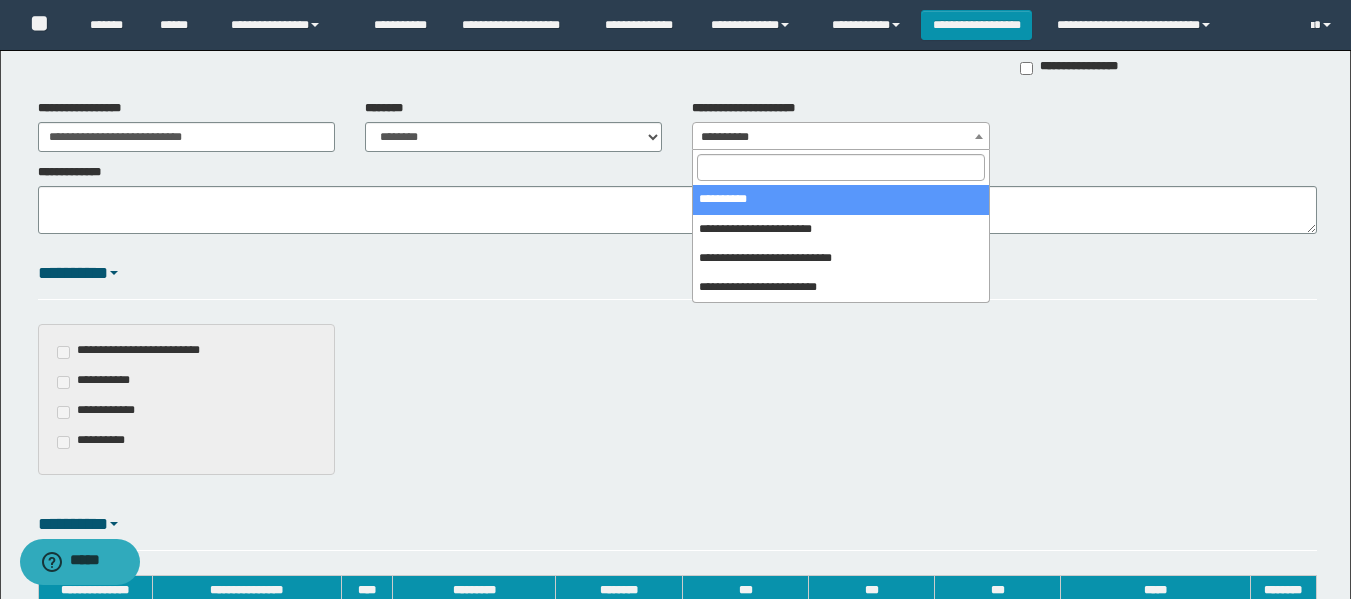 click on "**********" at bounding box center [840, 137] 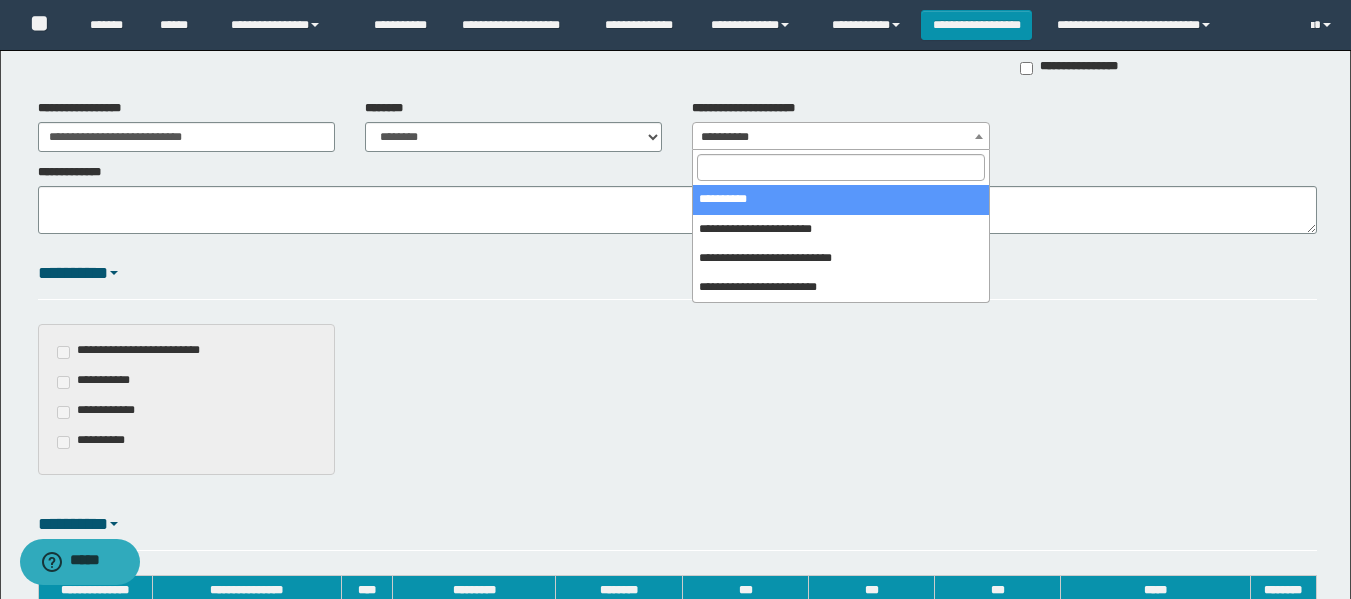 click on "**********" at bounding box center [840, 137] 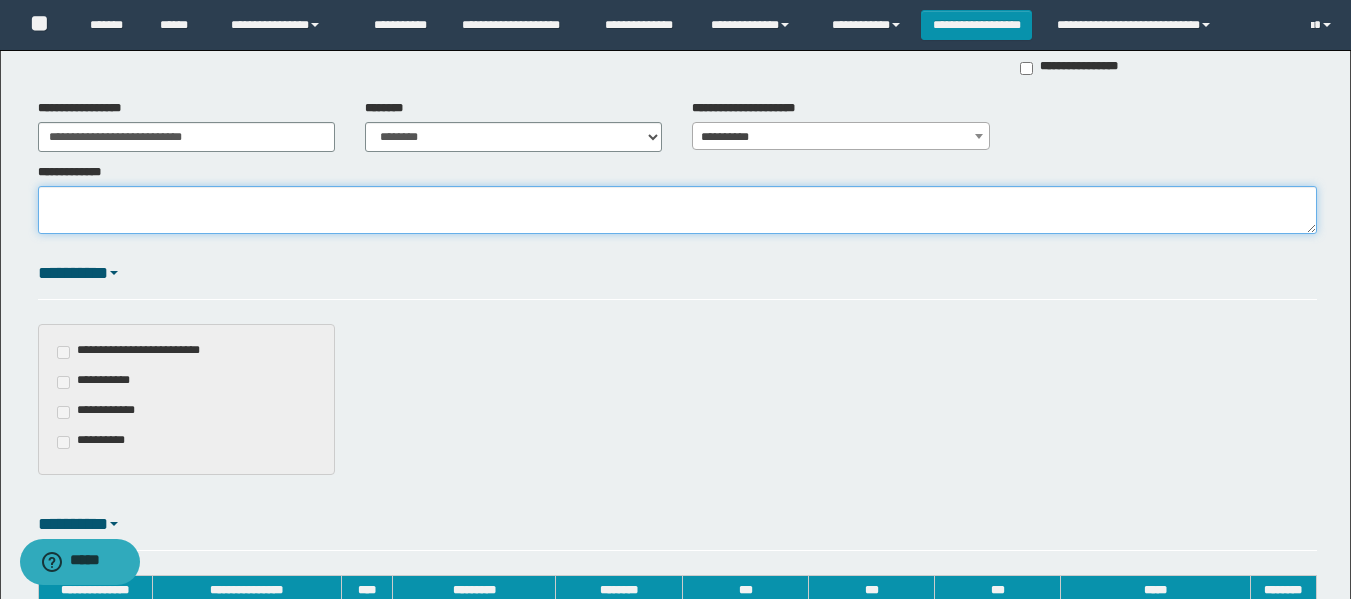 click on "**********" at bounding box center [677, 210] 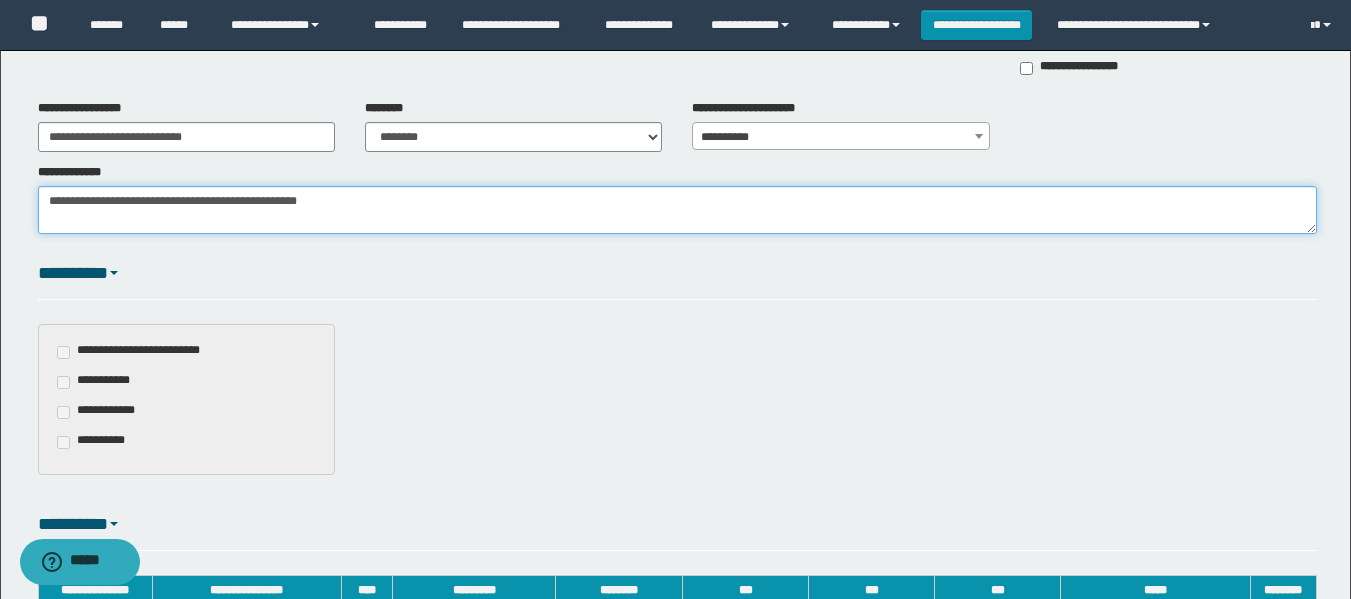 type on "**********" 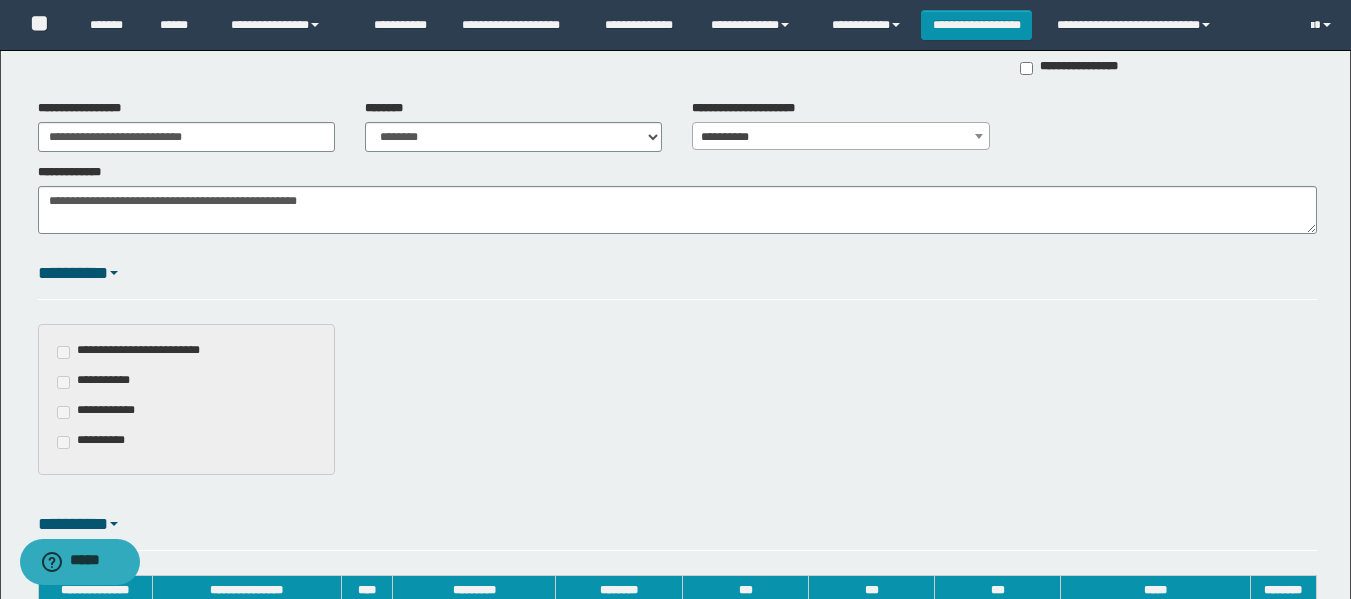 click on "**********" at bounding box center (677, 404) 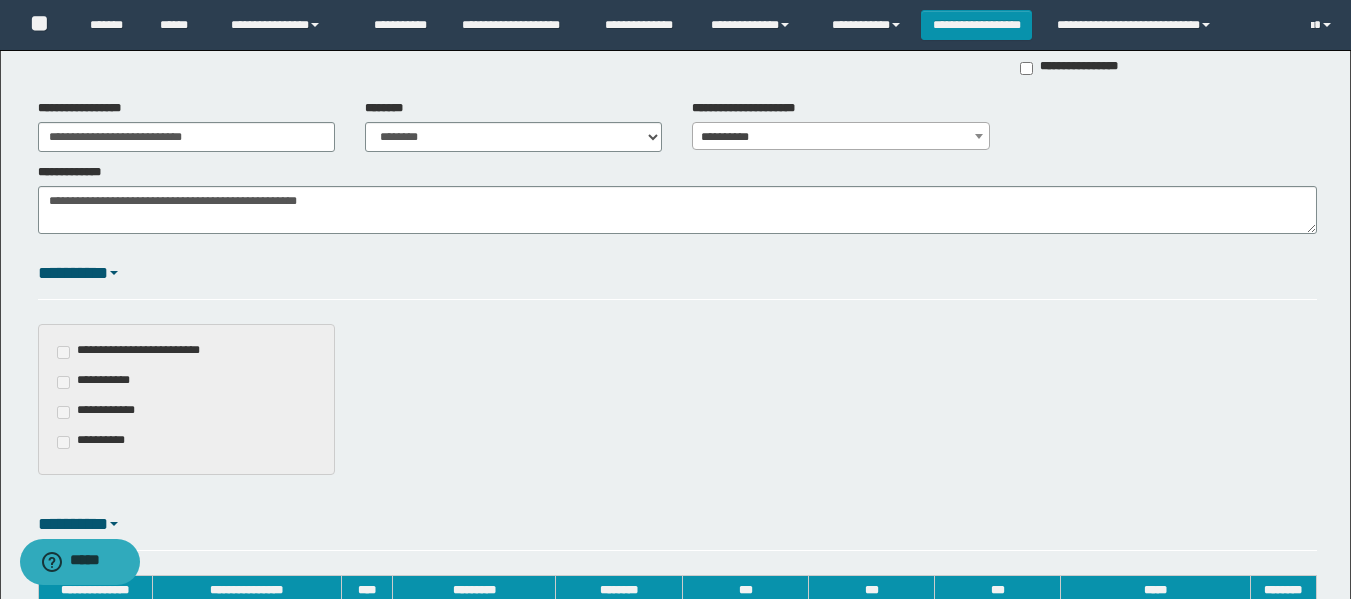 click on "**********" at bounding box center [677, 404] 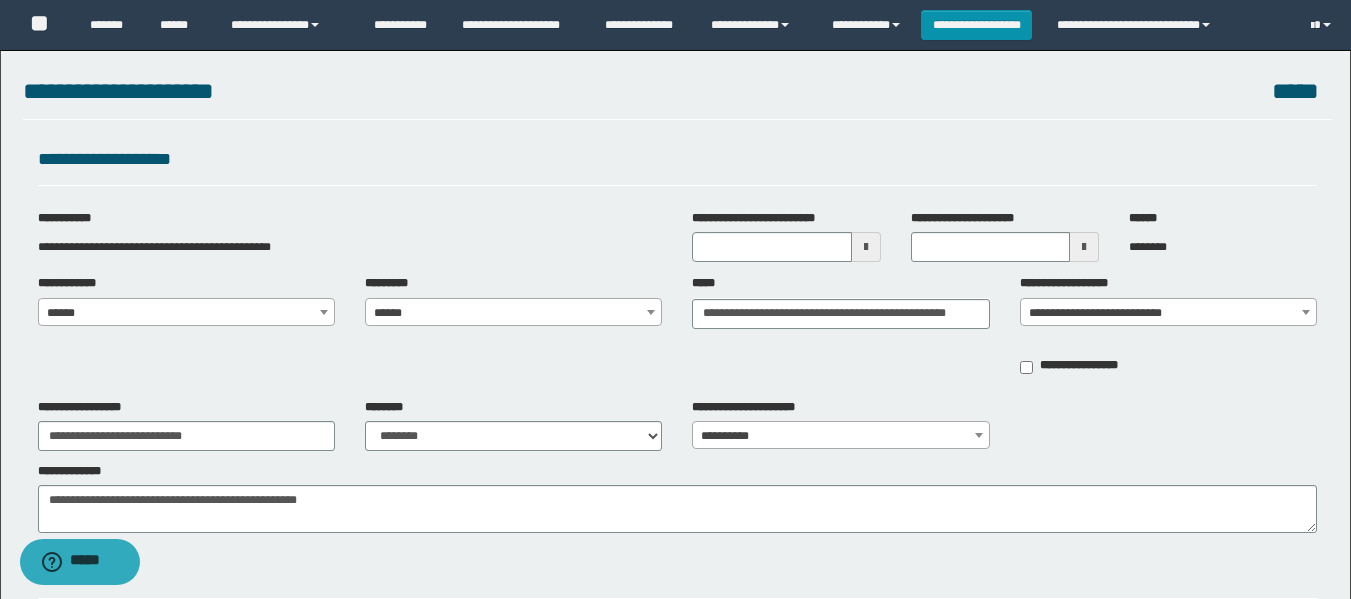 scroll, scrollTop: 0, scrollLeft: 0, axis: both 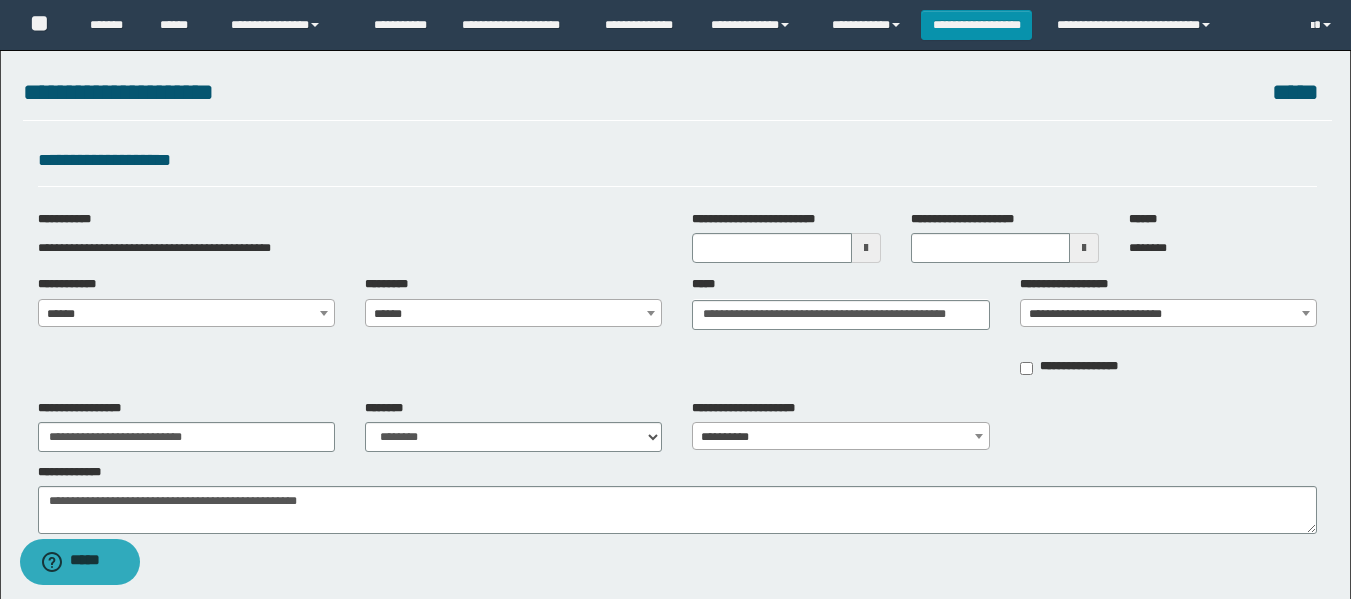 click at bounding box center [866, 248] 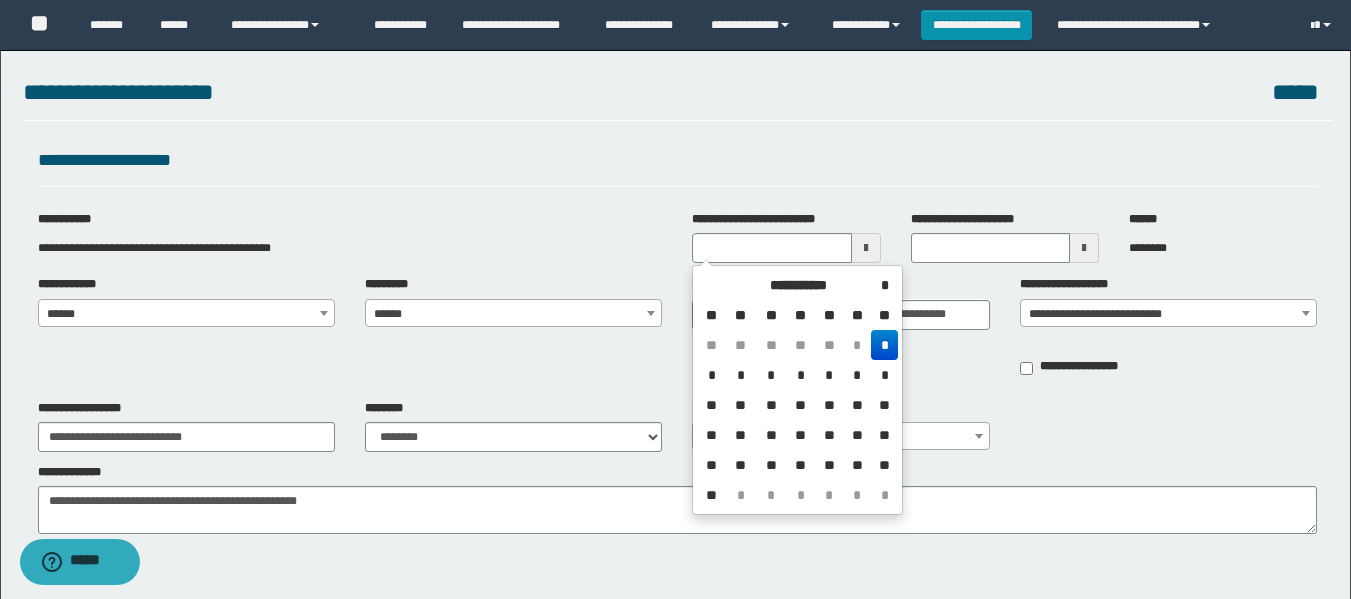 click on "******" at bounding box center (186, 314) 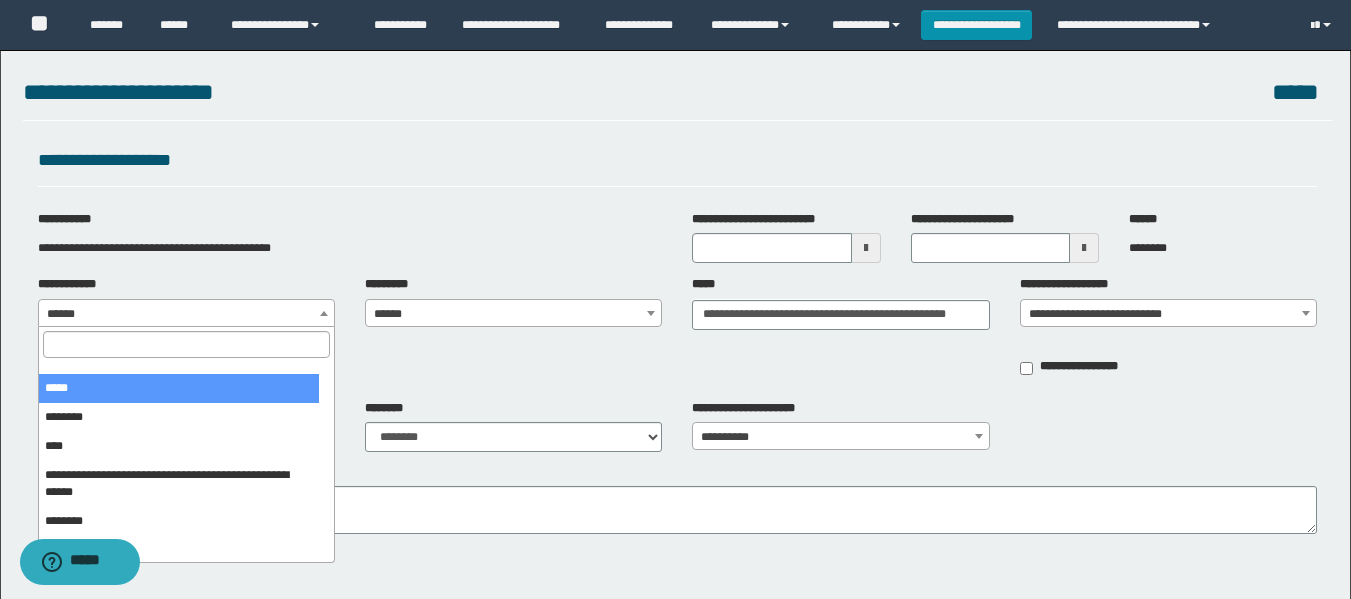 scroll, scrollTop: 604, scrollLeft: 0, axis: vertical 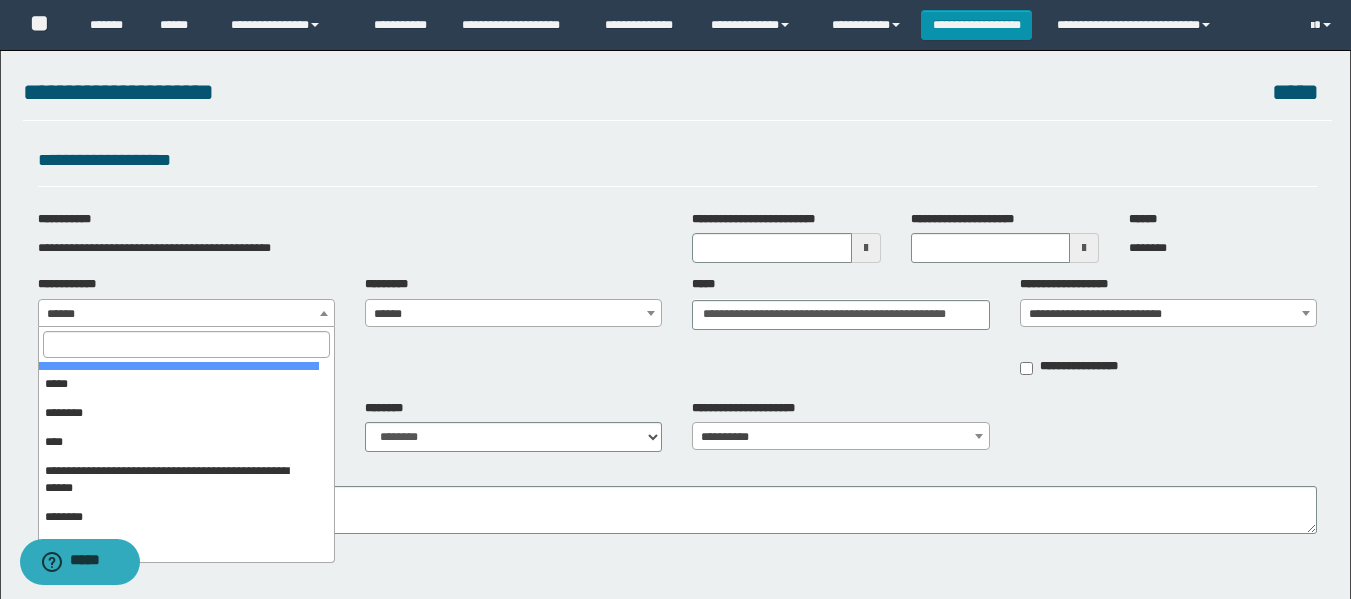 click at bounding box center (186, 344) 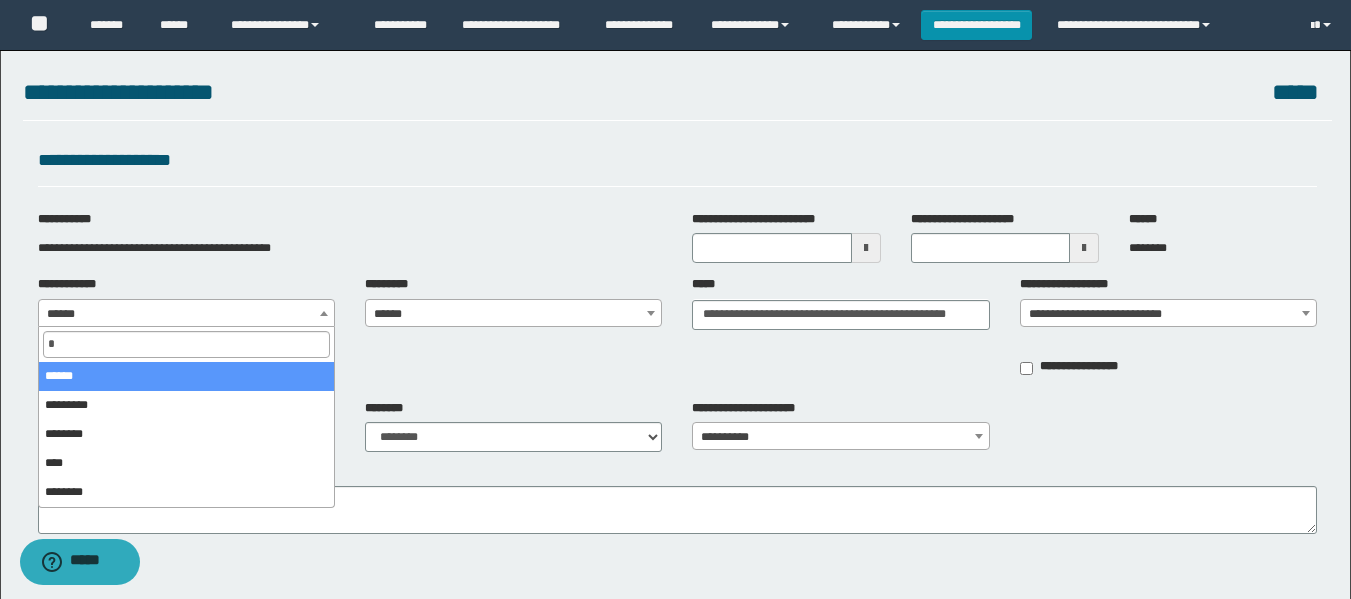 scroll, scrollTop: 0, scrollLeft: 0, axis: both 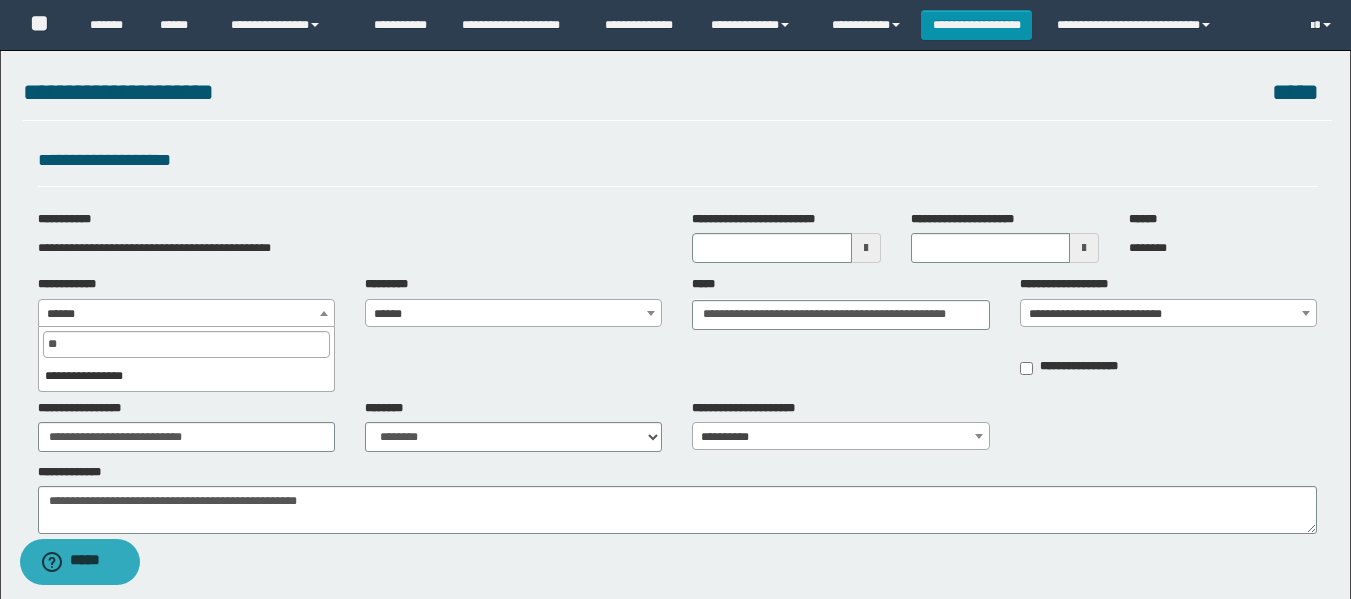 type on "*" 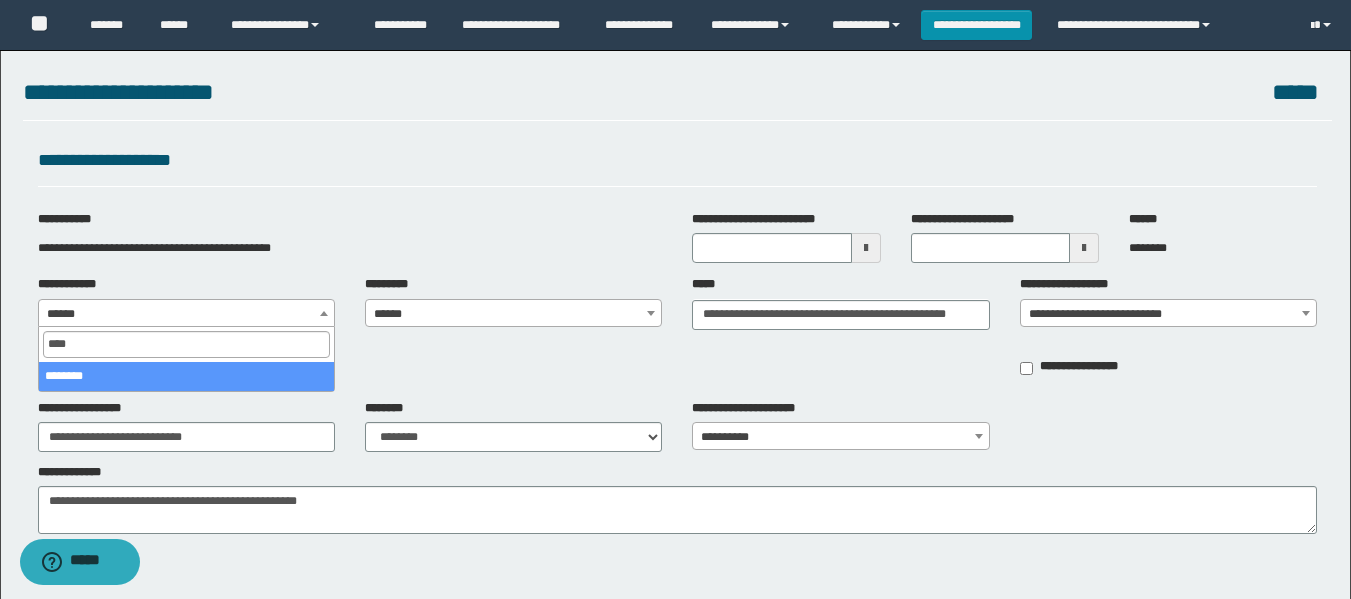 type on "****" 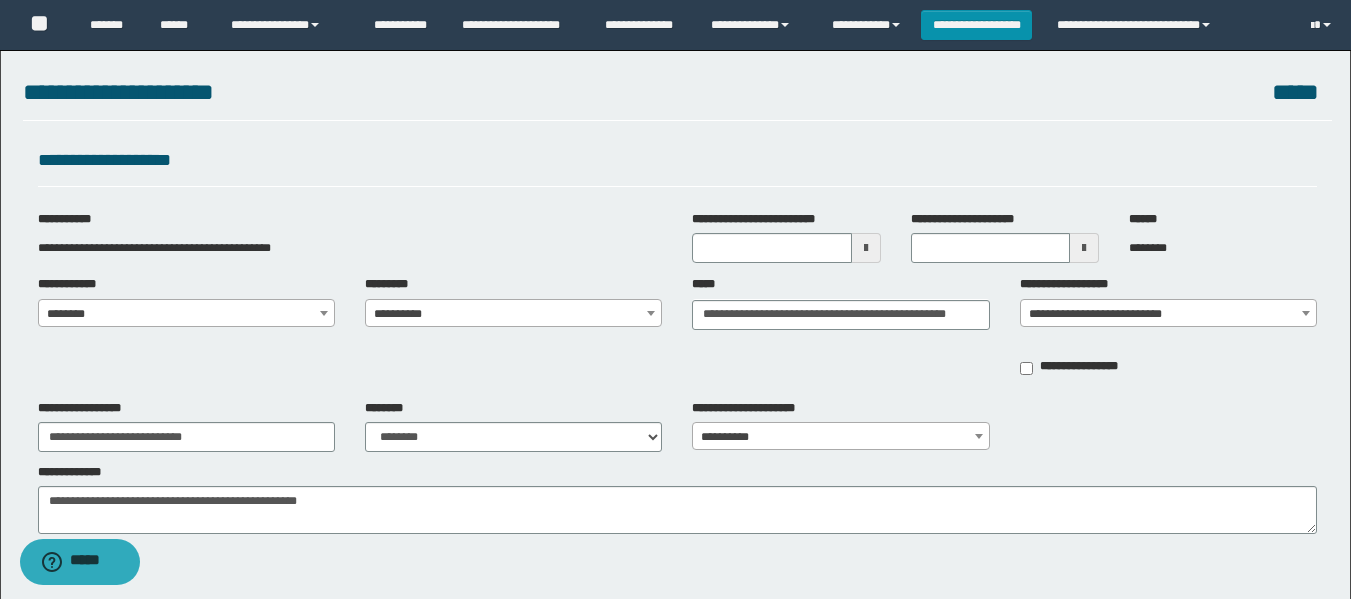 click on "**********" at bounding box center (513, 314) 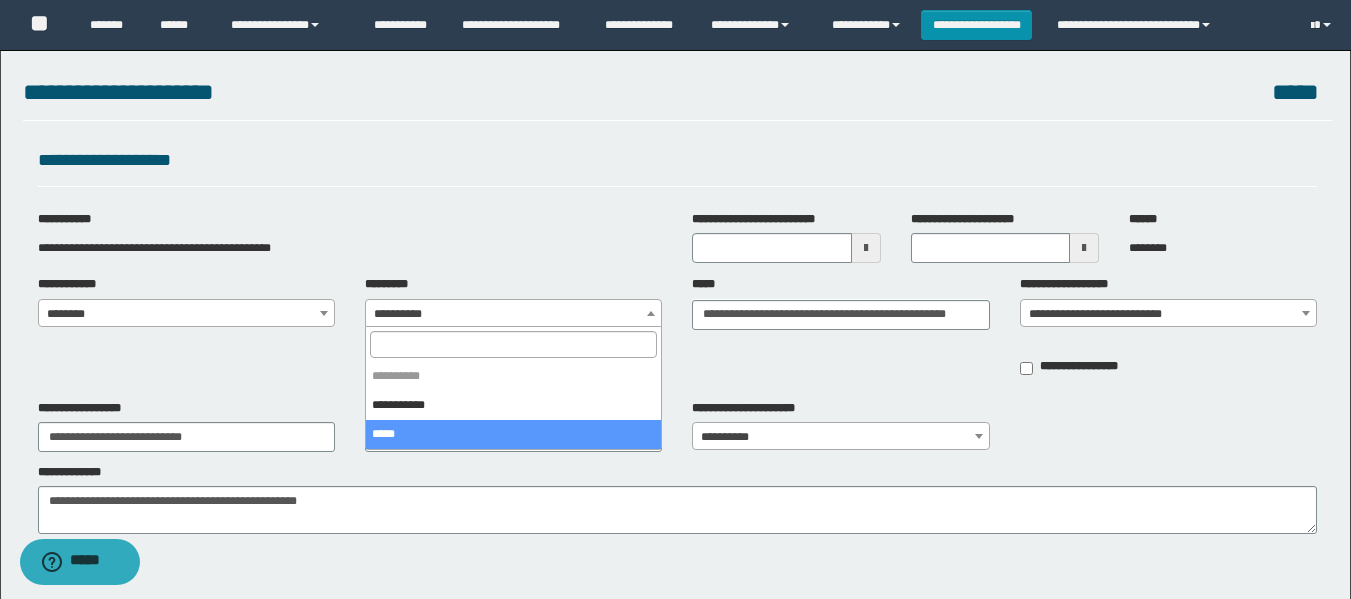 select on "****" 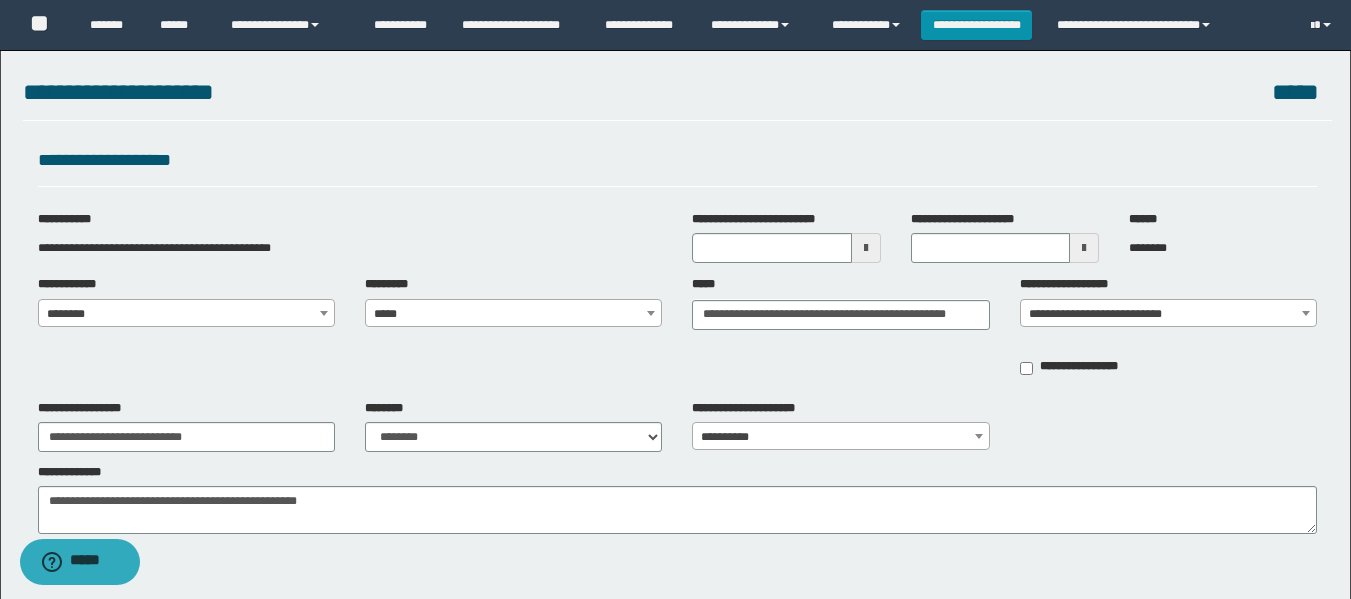 click on "**********" at bounding box center (677, 332) 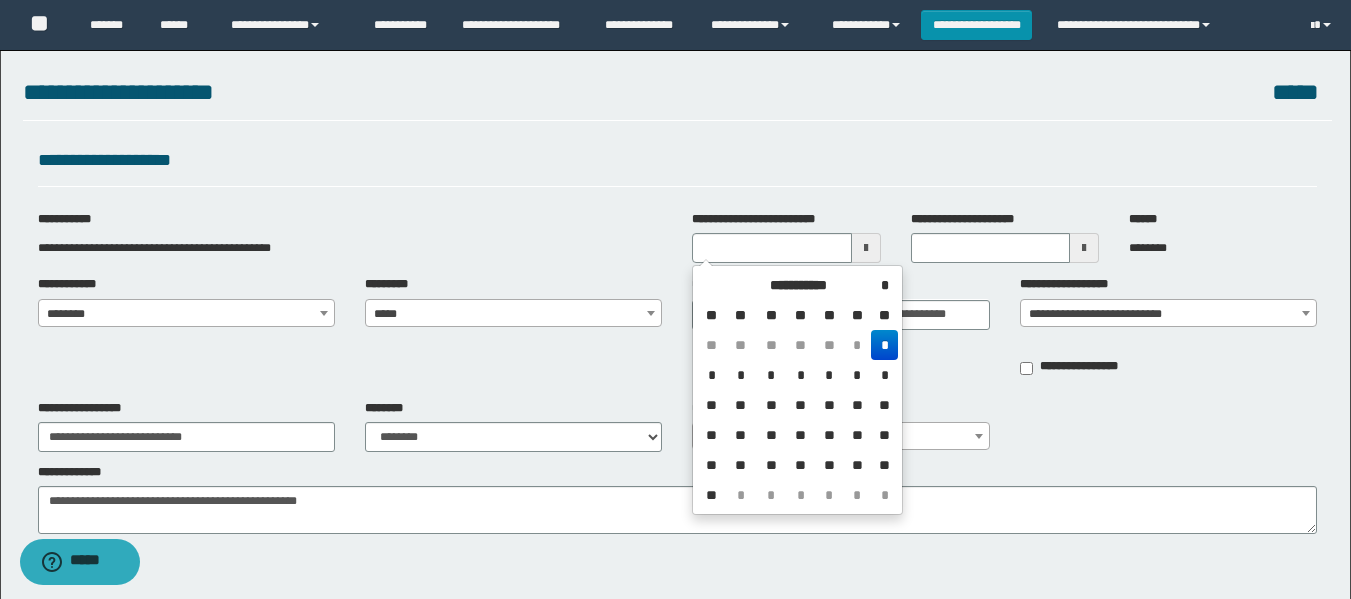 click on "*" at bounding box center [884, 345] 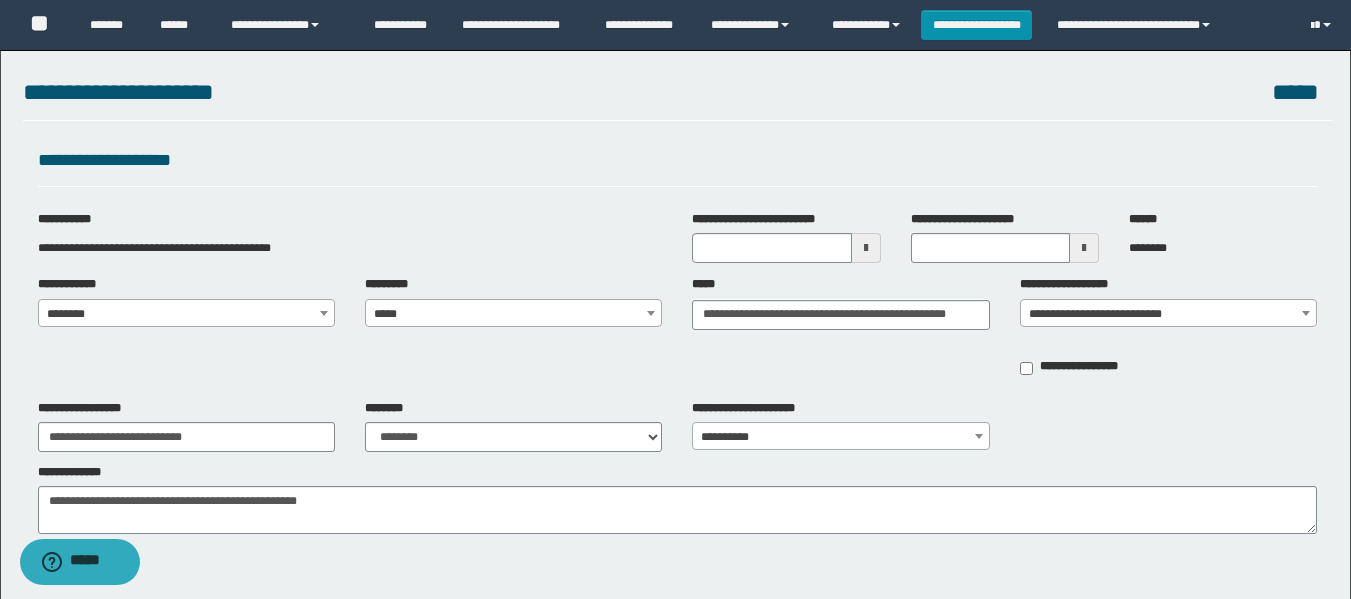click at bounding box center (866, 248) 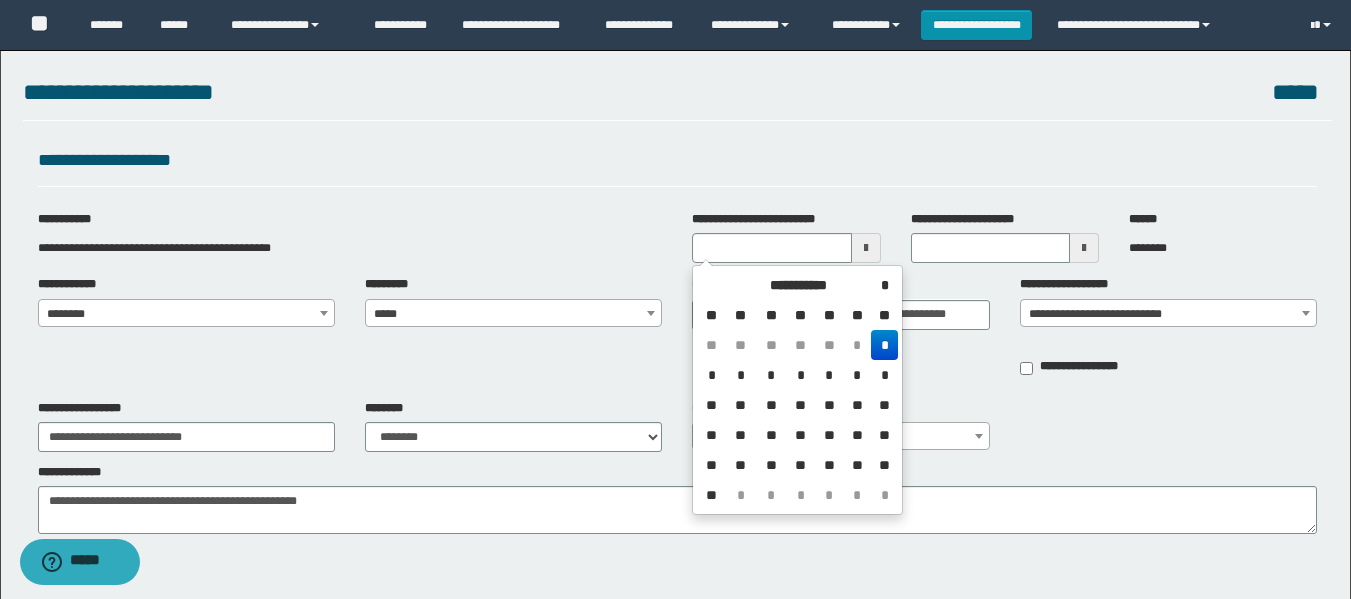click on "*" at bounding box center [740, 375] 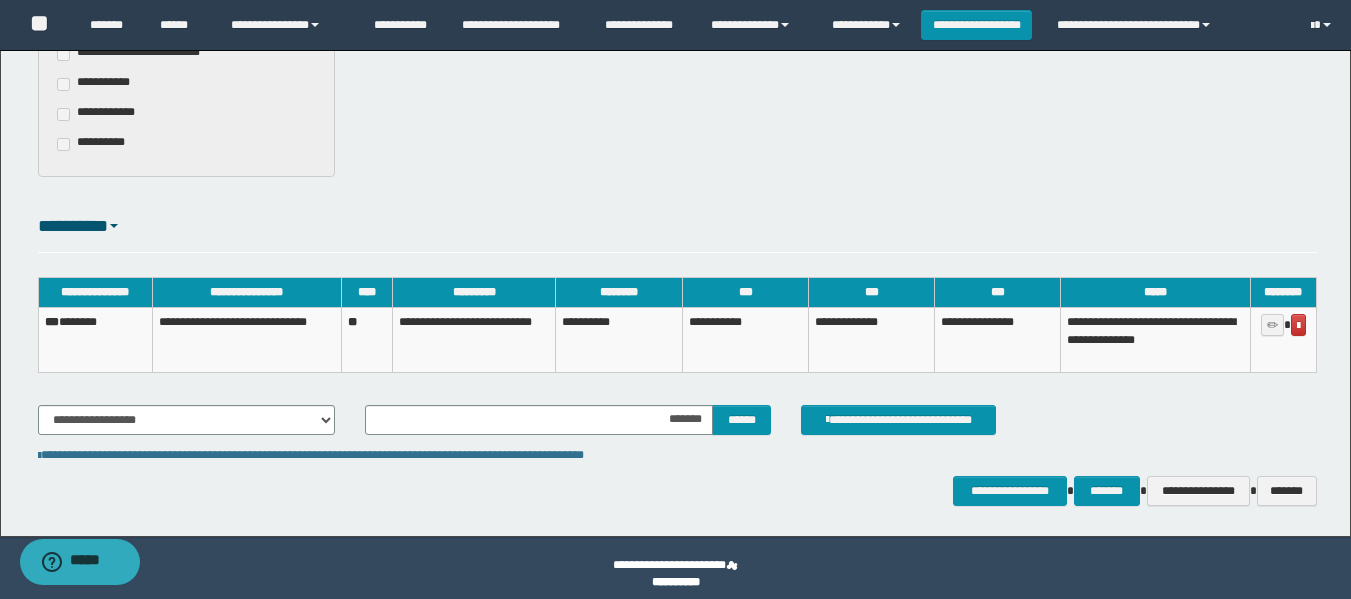 scroll, scrollTop: 610, scrollLeft: 0, axis: vertical 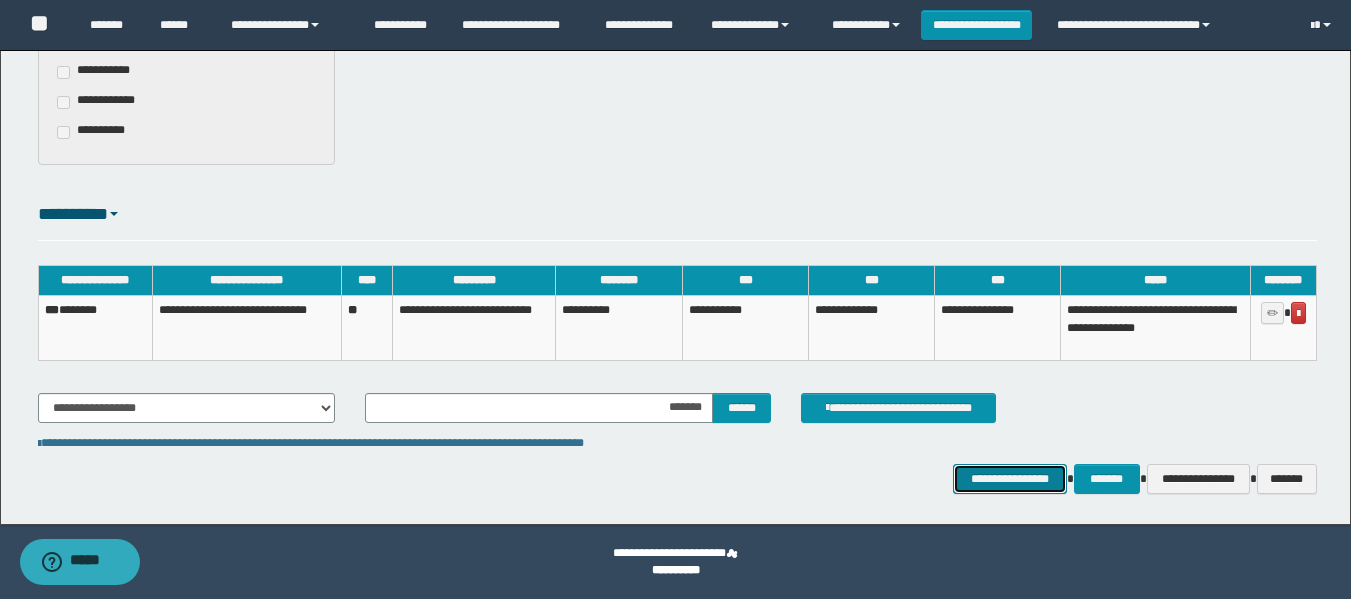 click on "**********" at bounding box center [1009, 479] 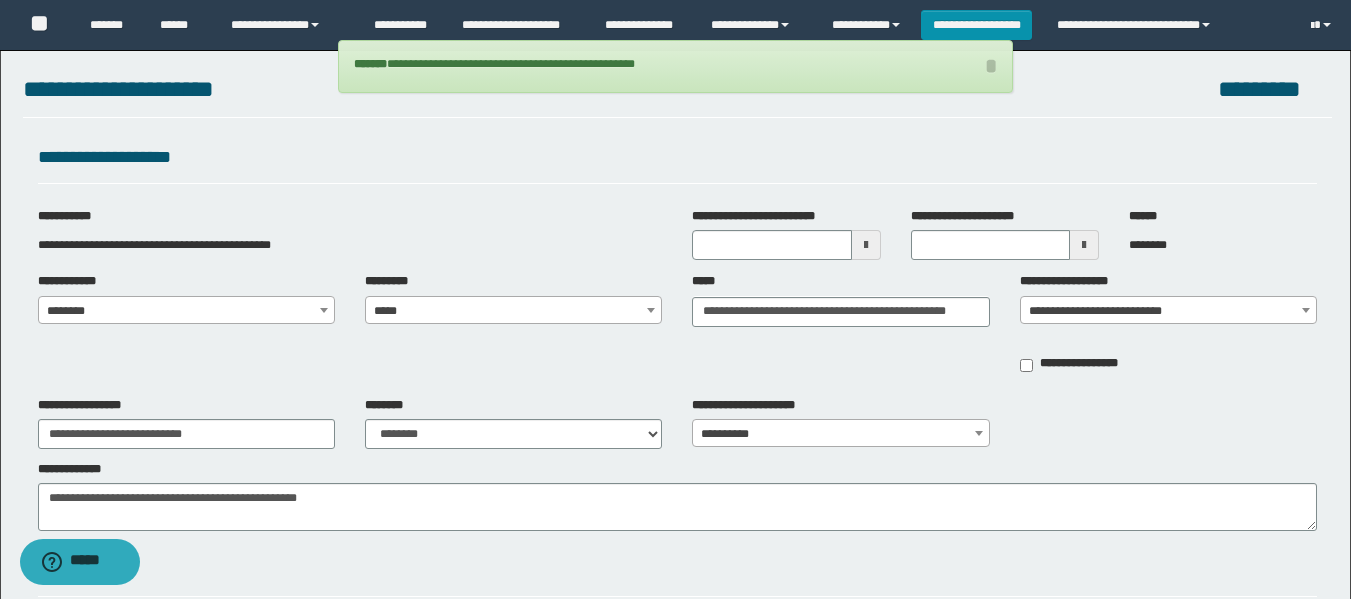 scroll, scrollTop: 0, scrollLeft: 0, axis: both 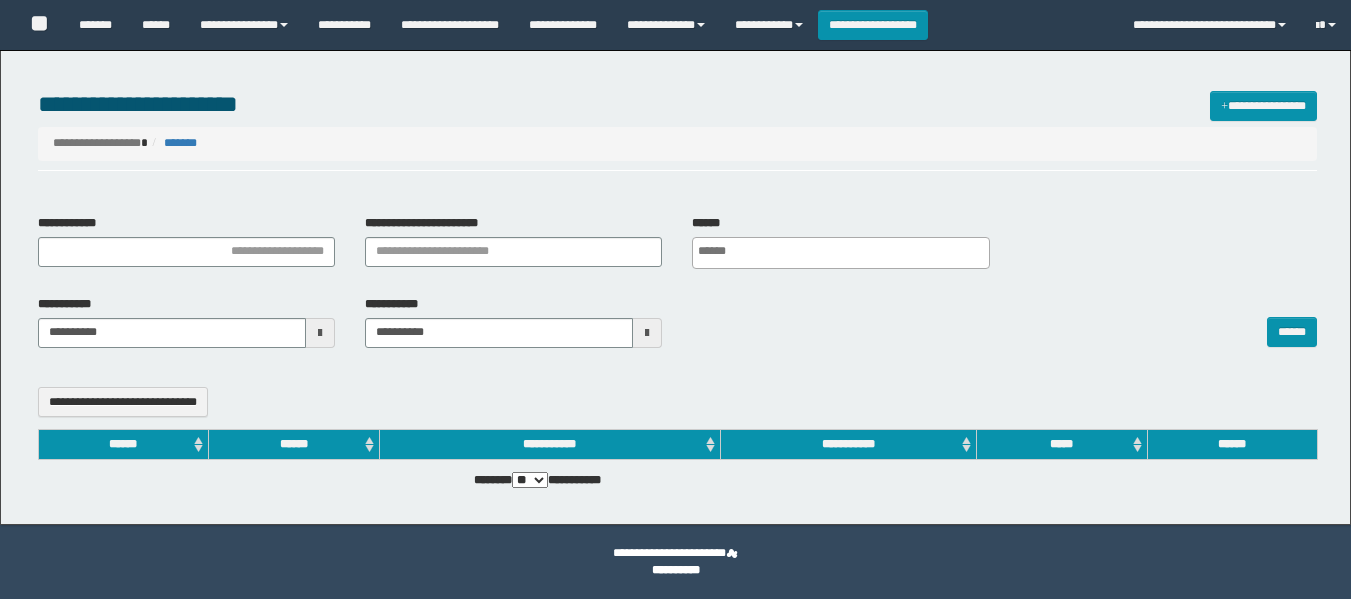 select 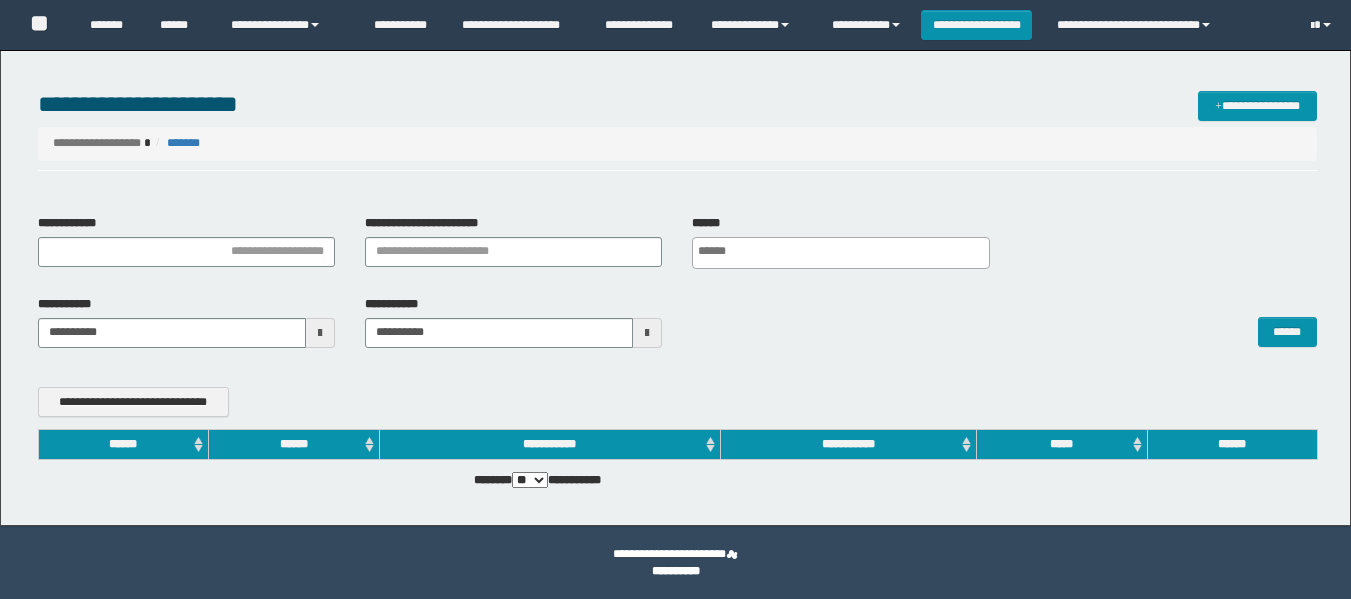 scroll, scrollTop: 0, scrollLeft: 0, axis: both 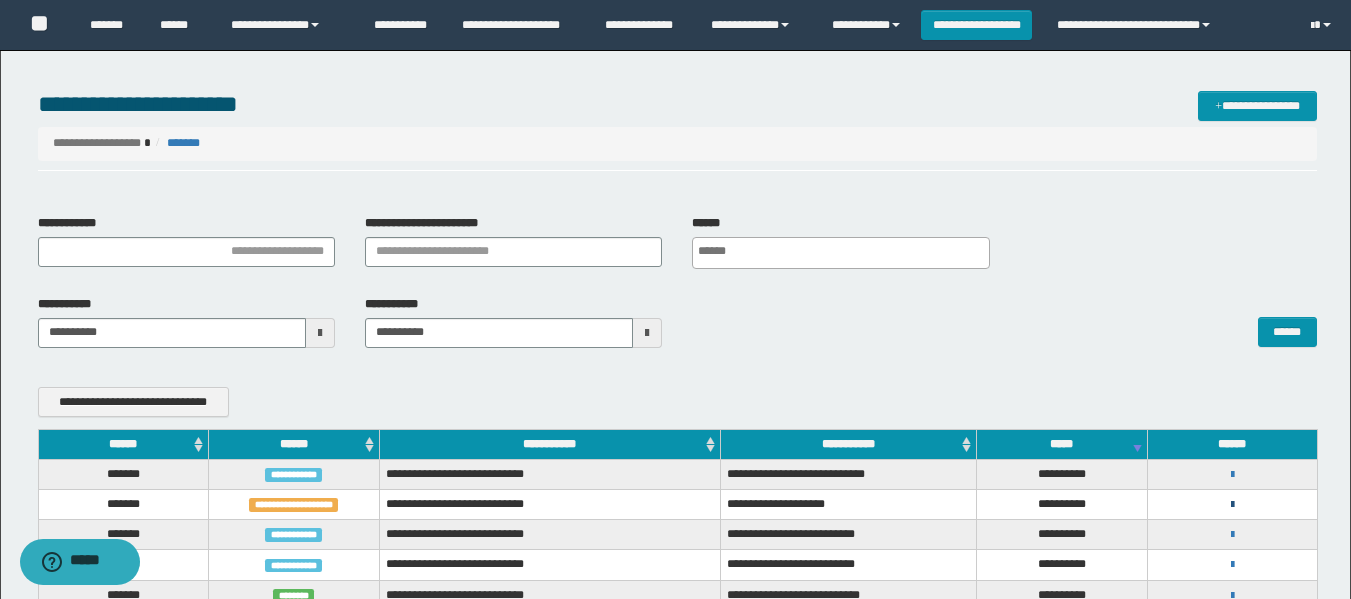 click at bounding box center (1232, 505) 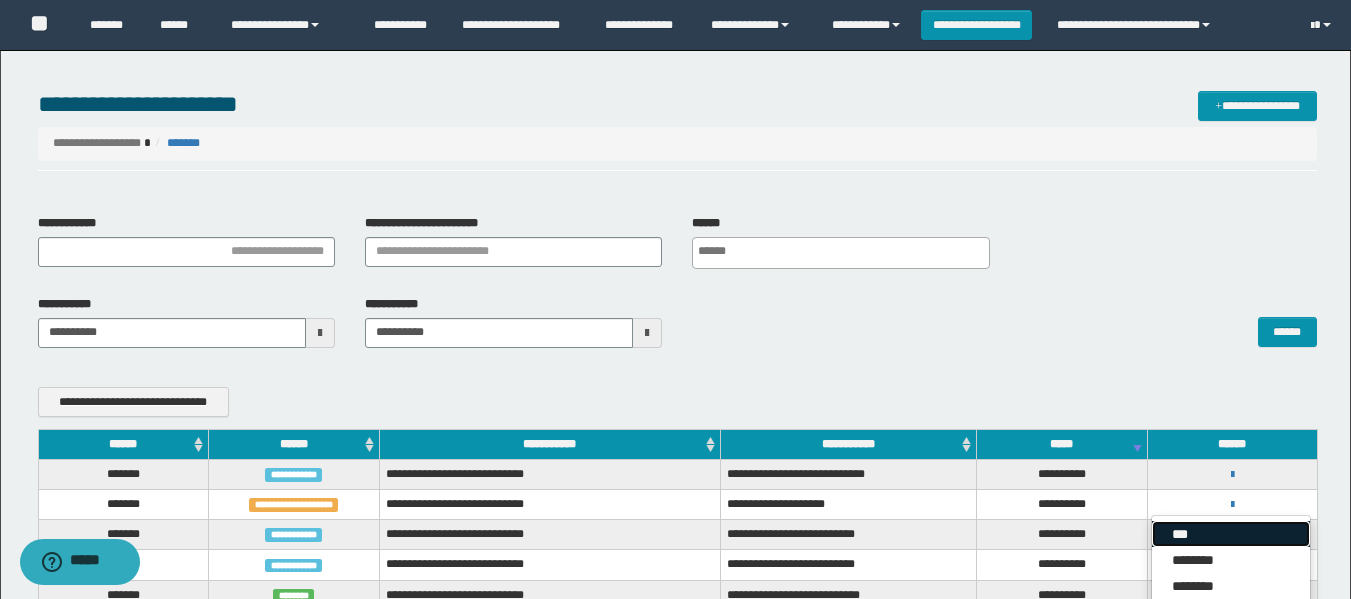 click on "***" at bounding box center [1231, 534] 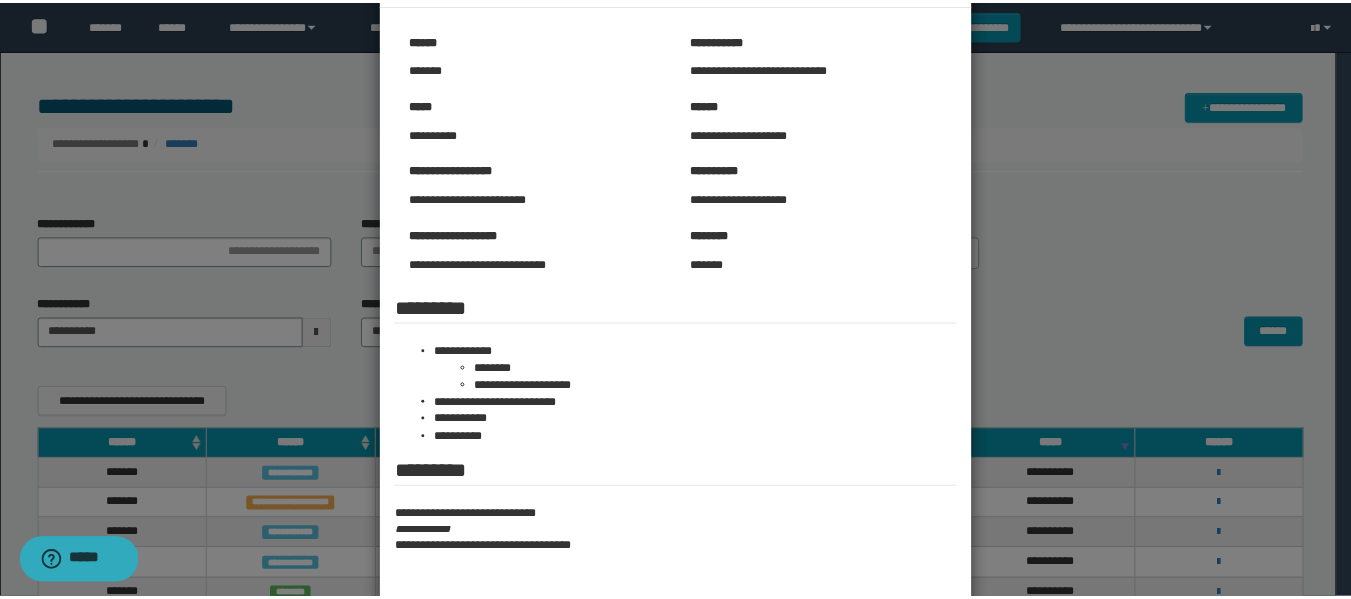 scroll, scrollTop: 0, scrollLeft: 0, axis: both 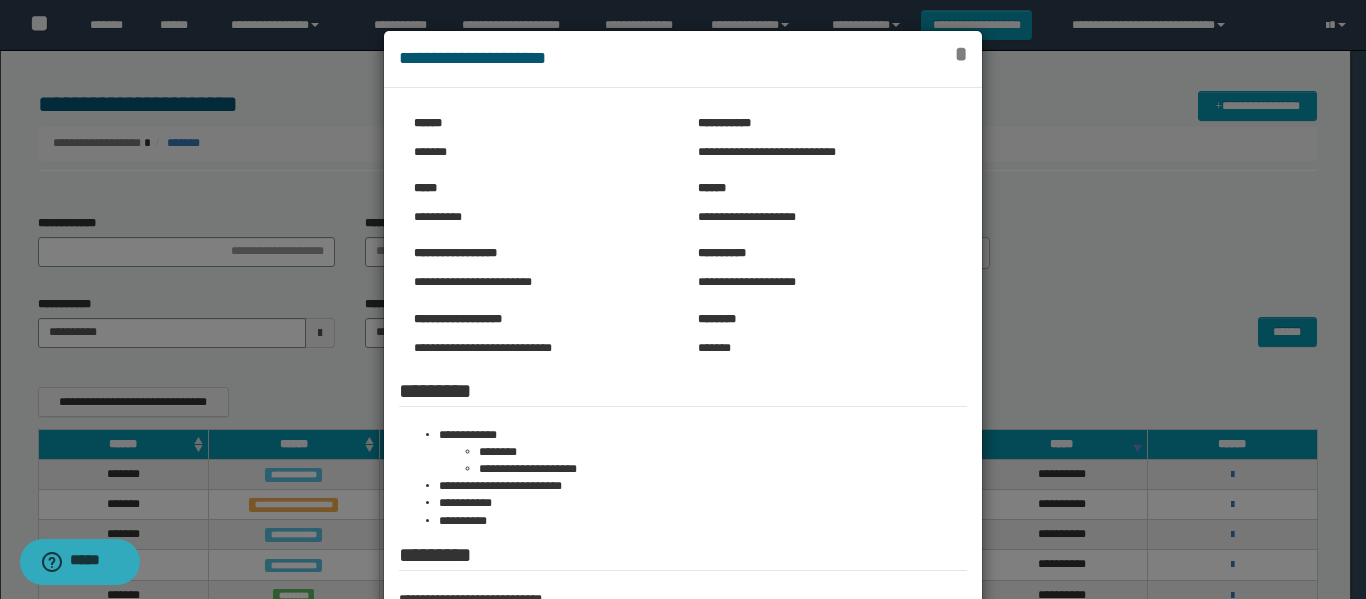 click on "*" at bounding box center [961, 54] 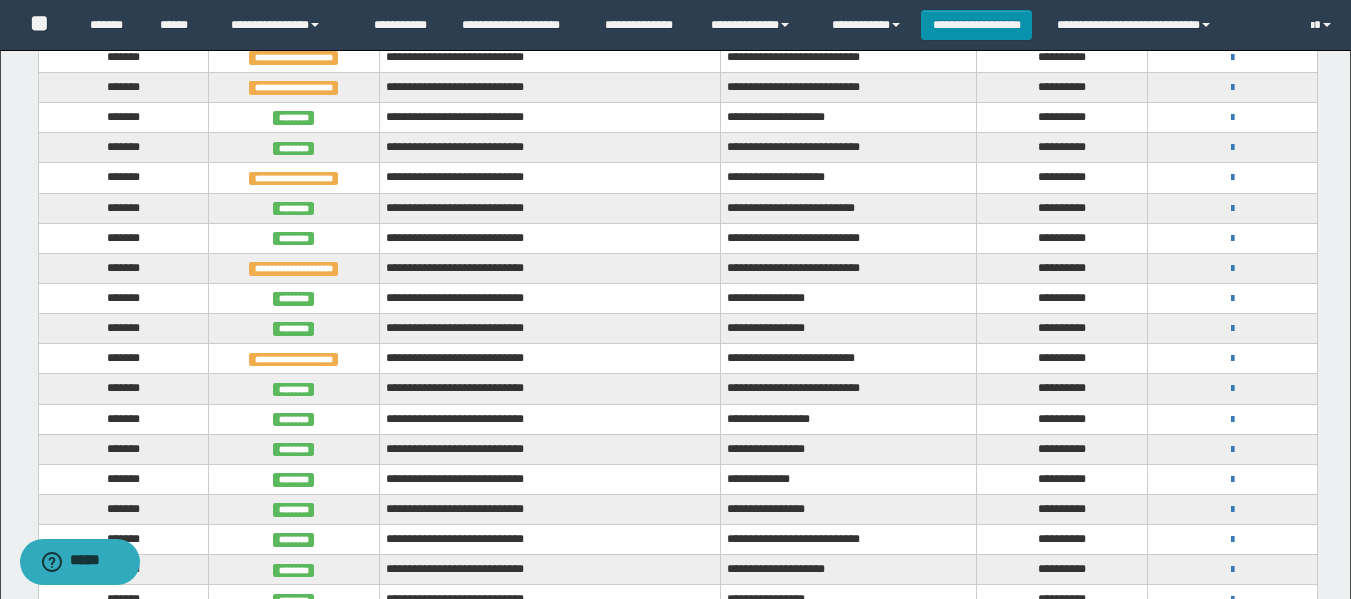 scroll, scrollTop: 1100, scrollLeft: 0, axis: vertical 